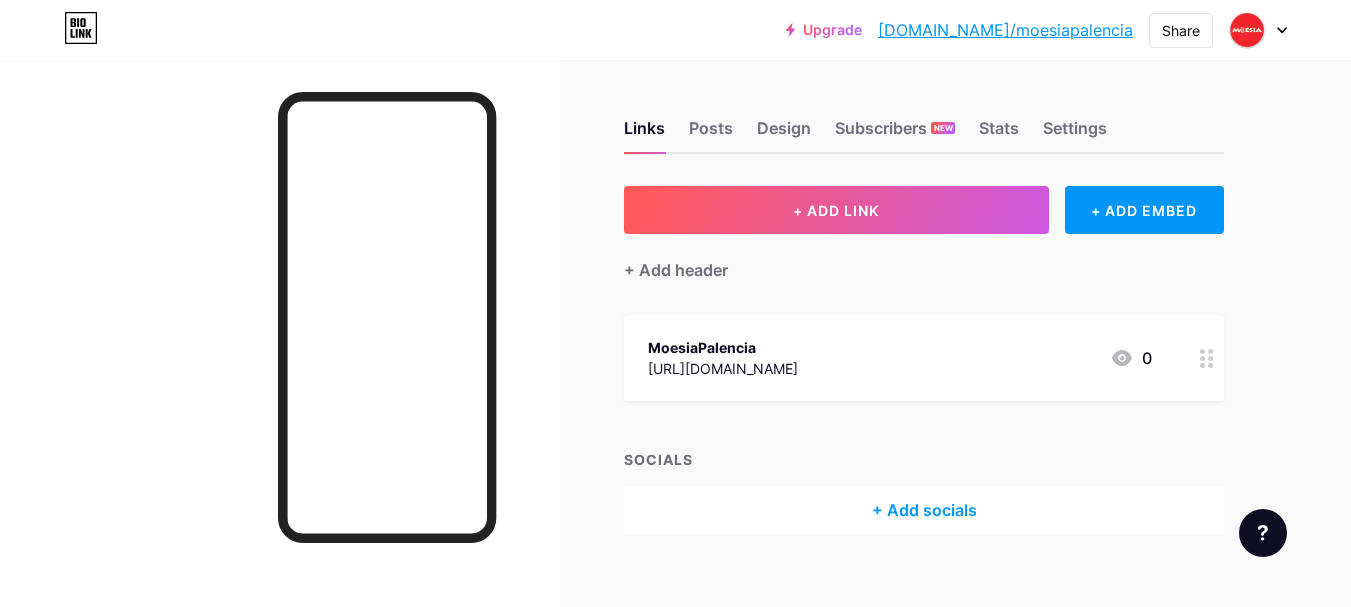 scroll, scrollTop: 0, scrollLeft: 0, axis: both 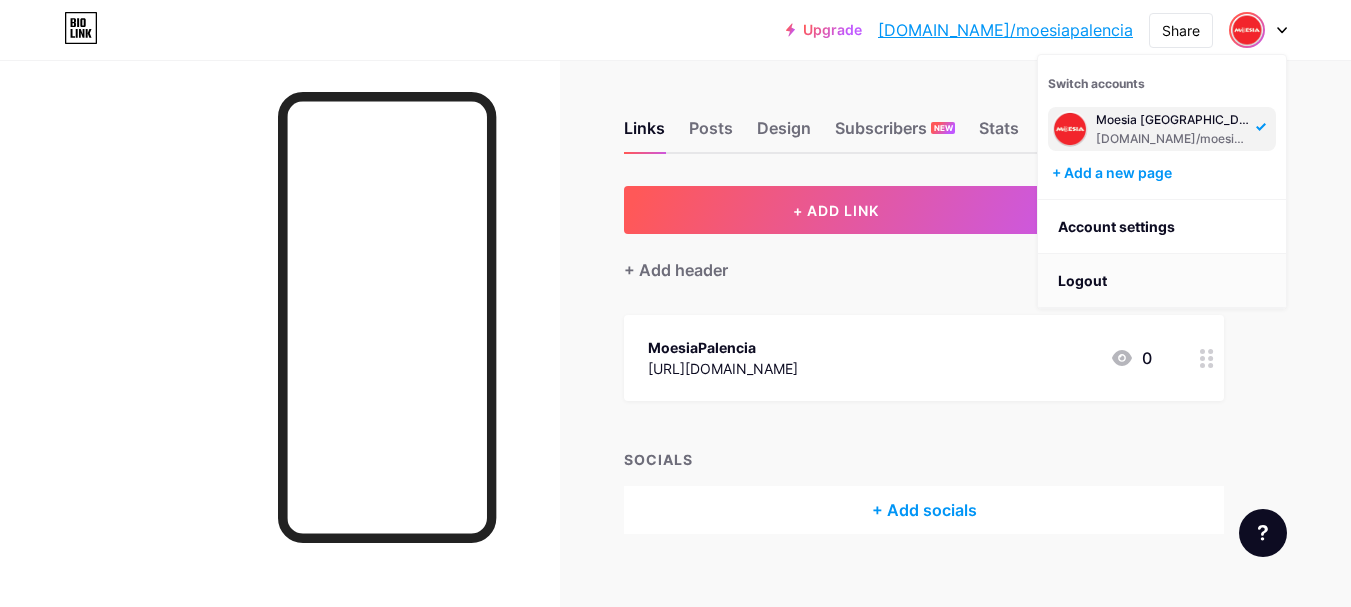click on "Logout" at bounding box center (1162, 281) 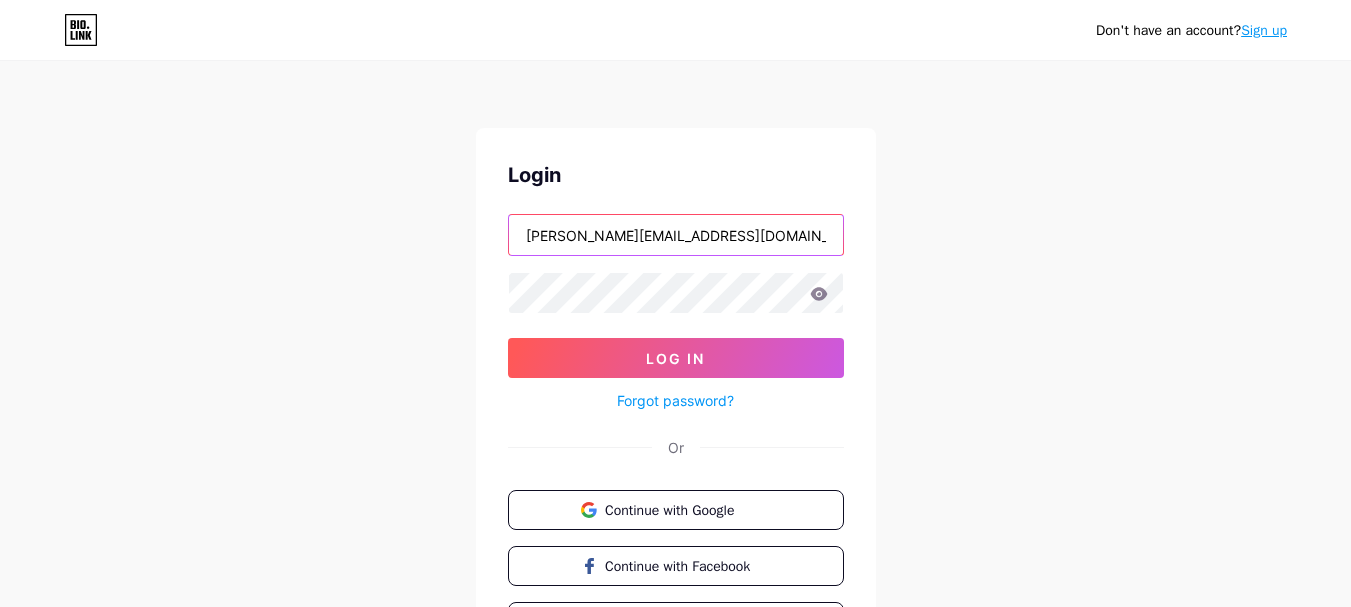 click on "[PERSON_NAME][EMAIL_ADDRESS][DOMAIN_NAME]" at bounding box center [676, 235] 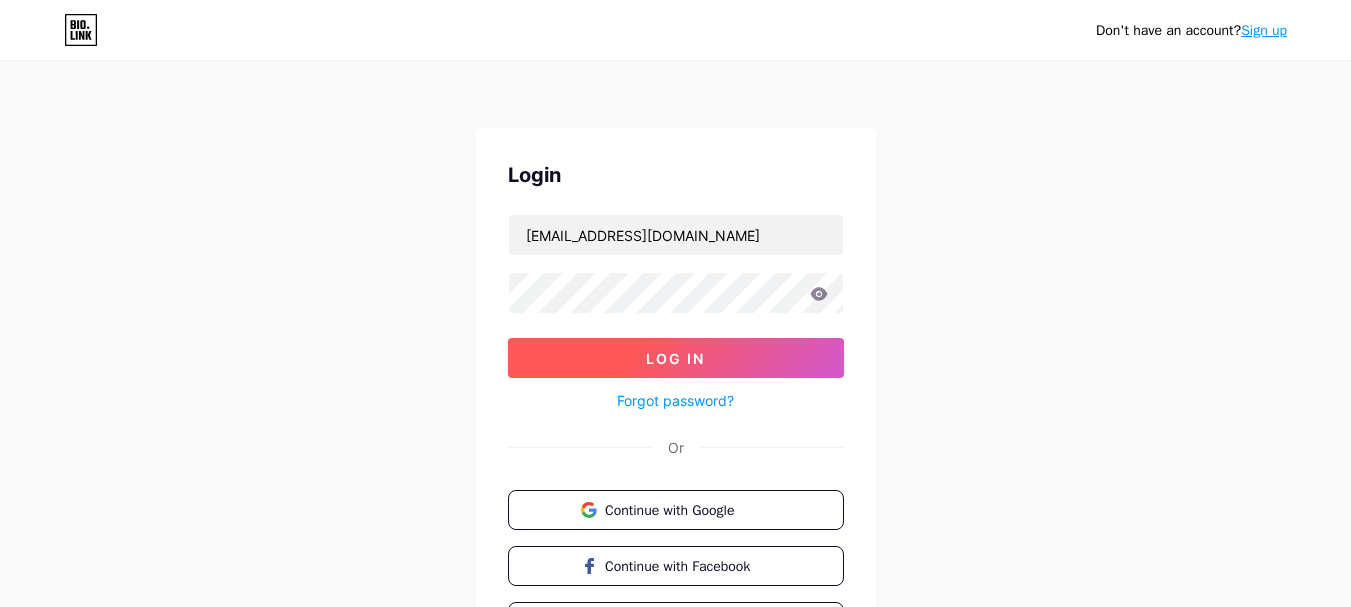 click on "Log In" at bounding box center (675, 358) 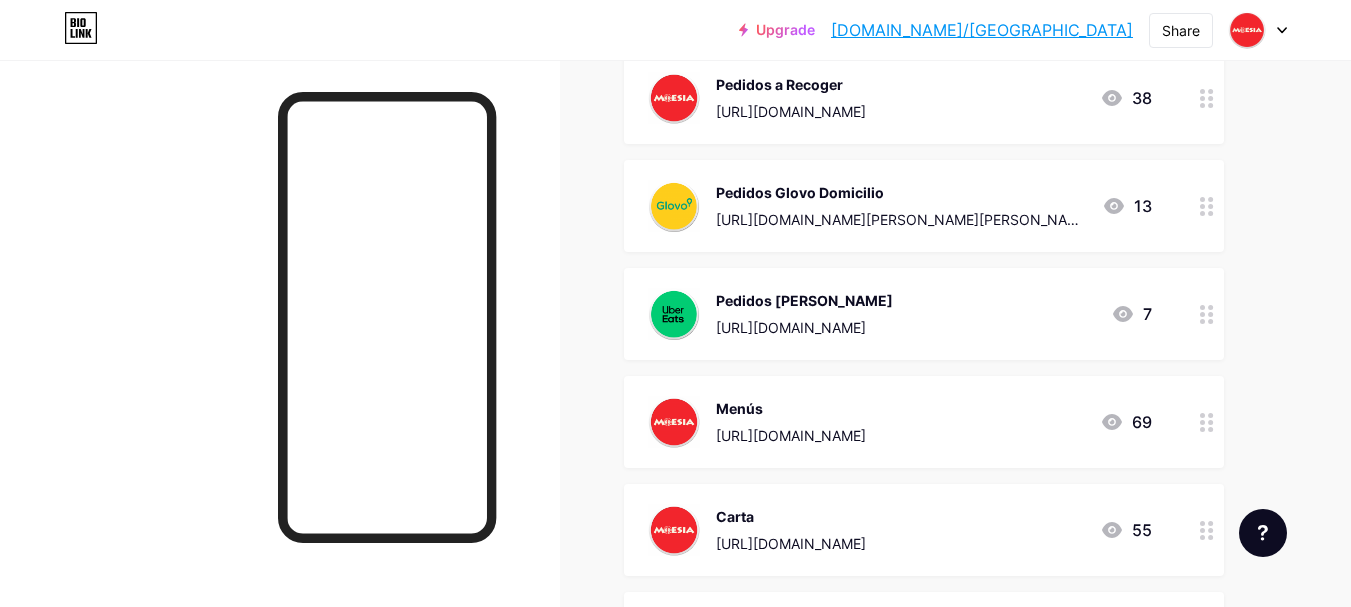scroll, scrollTop: 500, scrollLeft: 0, axis: vertical 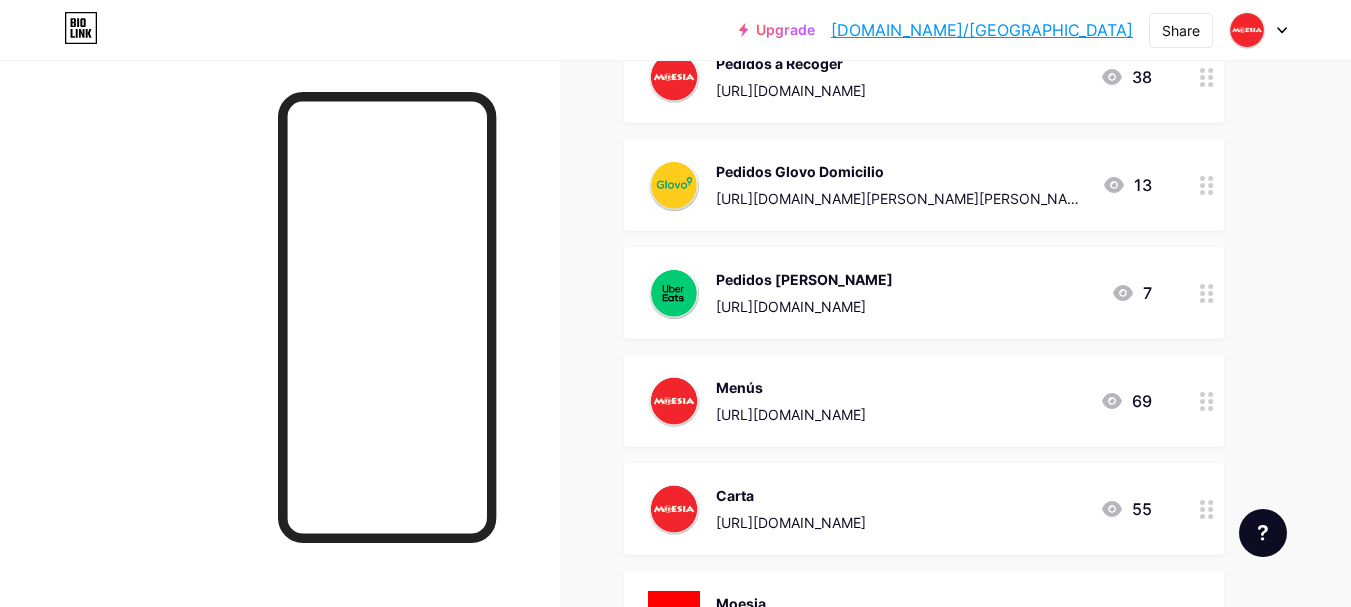 click on "Menús" at bounding box center (791, 387) 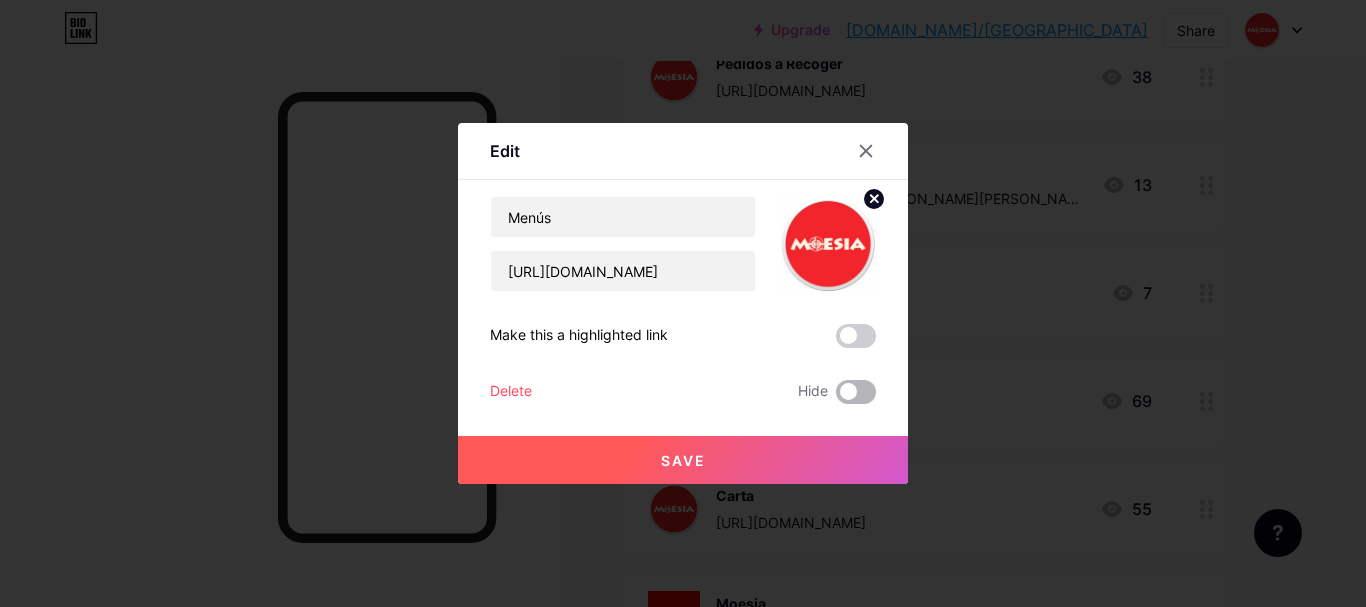 click at bounding box center (856, 392) 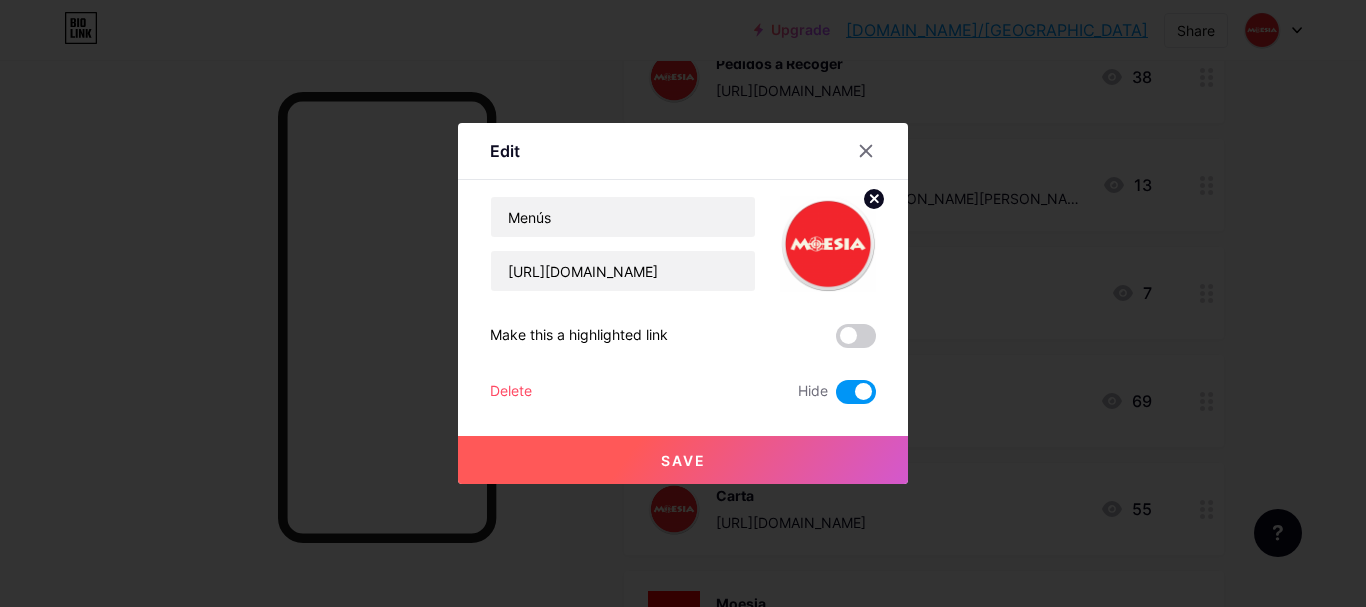 click on "Save" at bounding box center (683, 460) 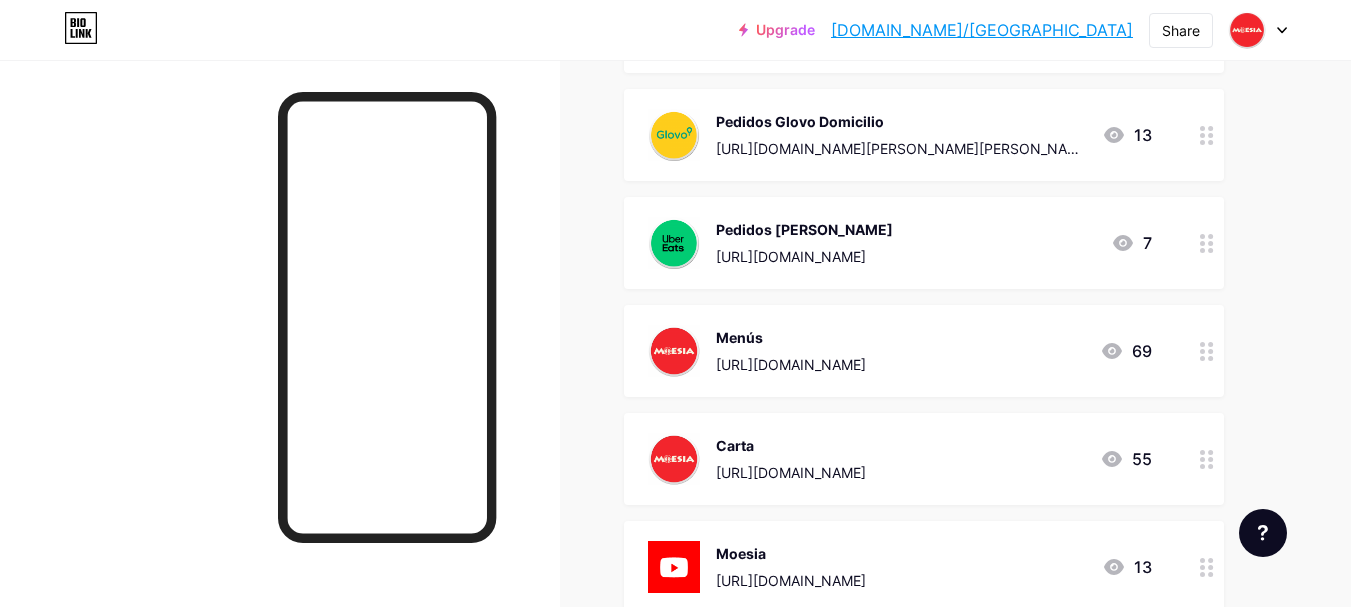 scroll, scrollTop: 600, scrollLeft: 0, axis: vertical 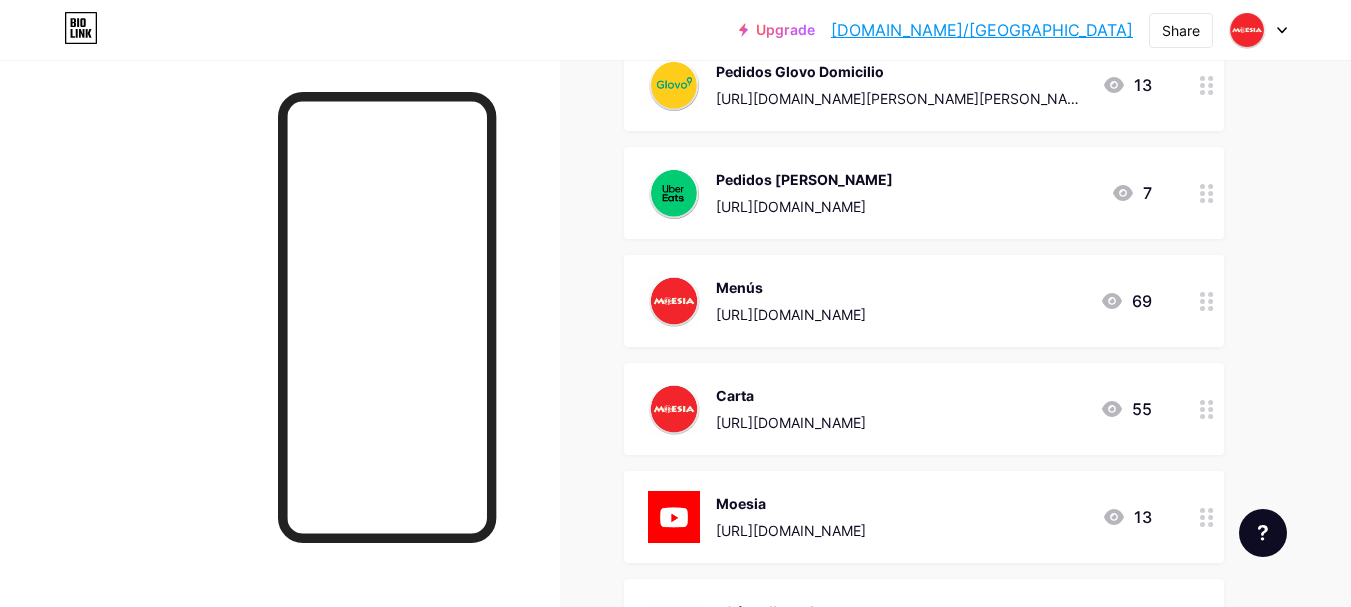 click on "[URL][DOMAIN_NAME]" at bounding box center (791, 422) 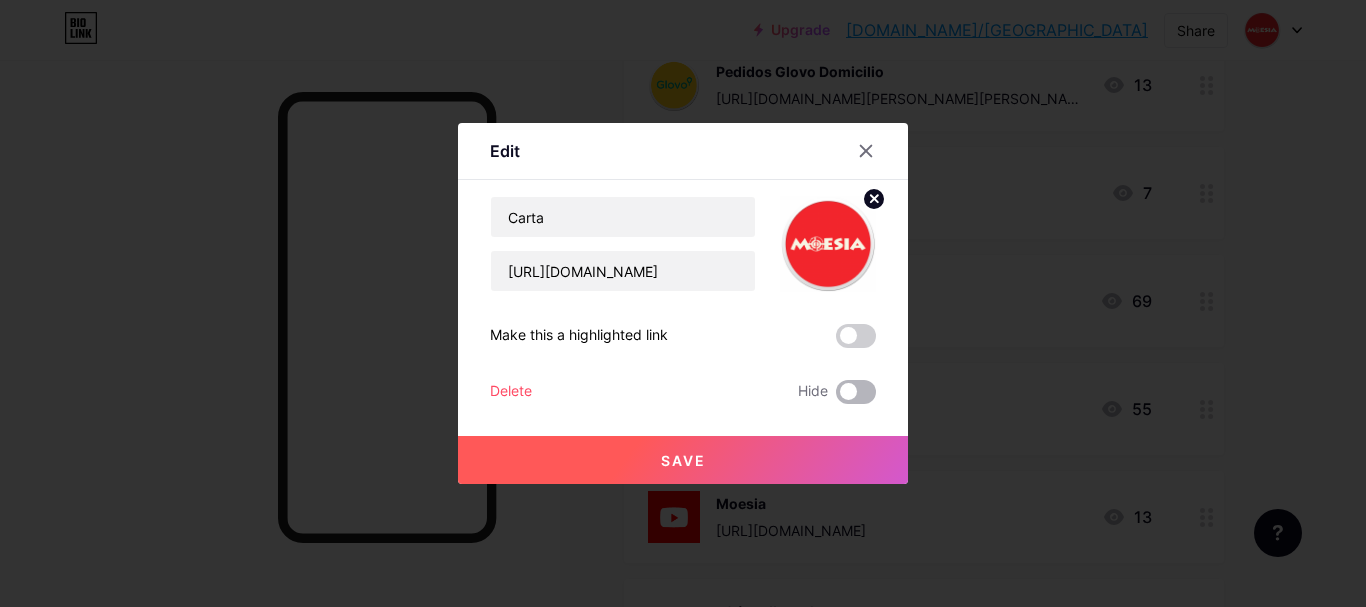 click at bounding box center [856, 392] 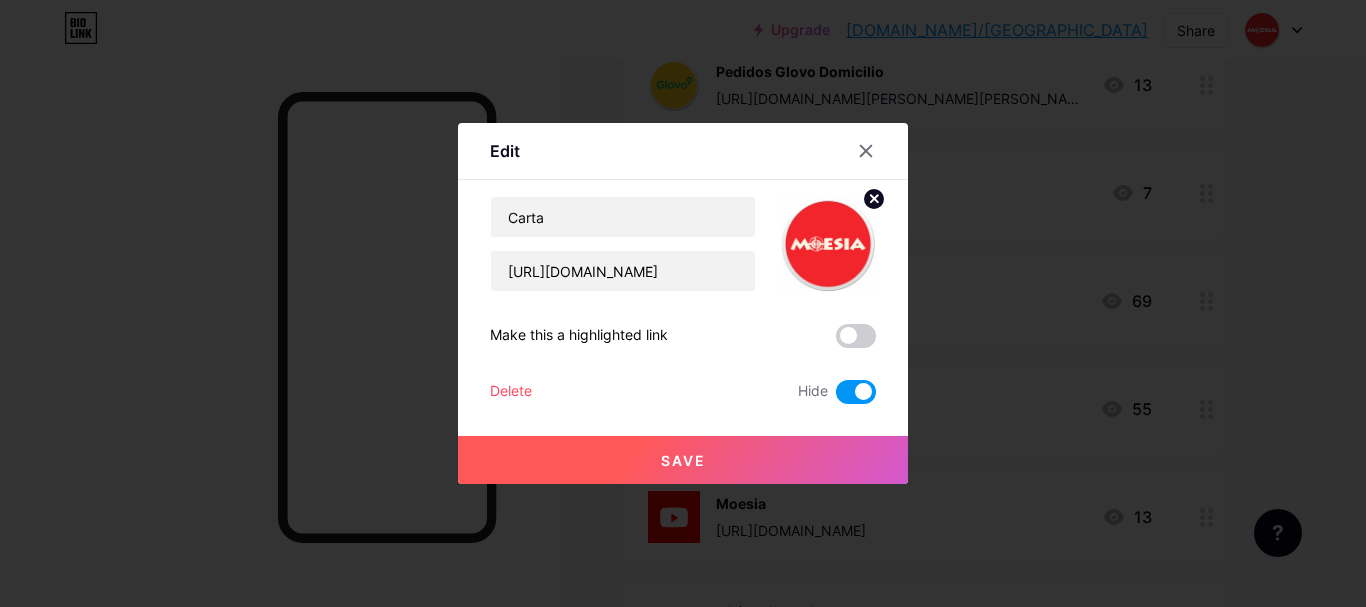 click on "Save" at bounding box center (683, 460) 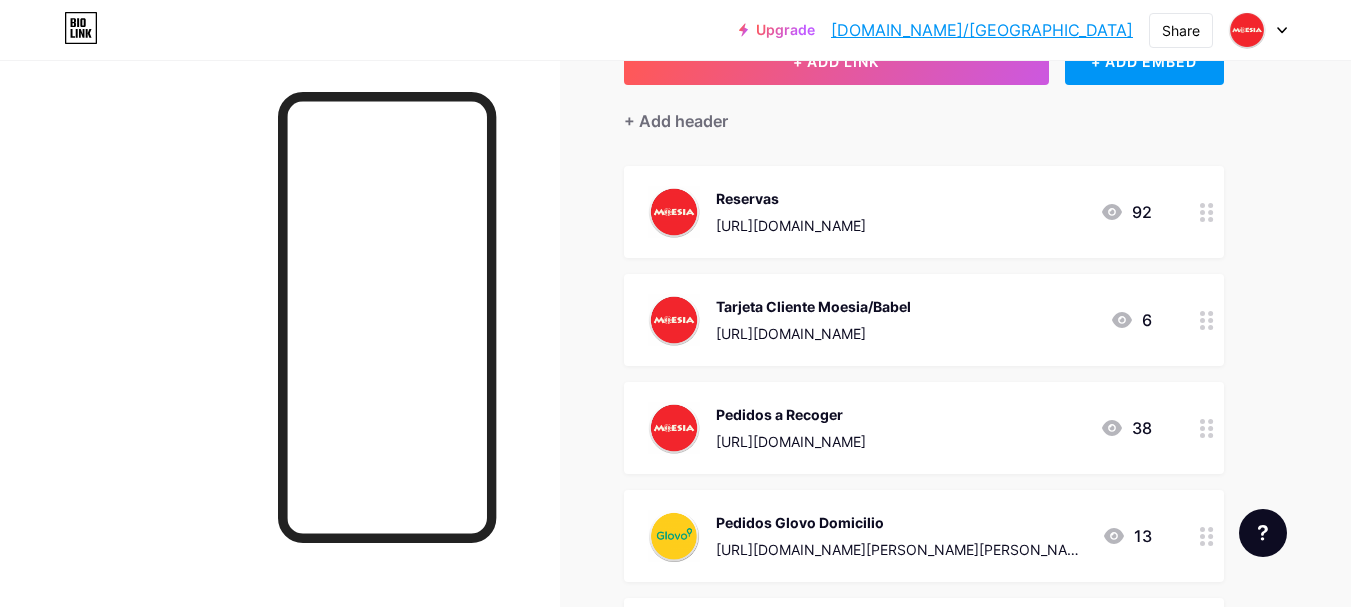 scroll, scrollTop: 0, scrollLeft: 0, axis: both 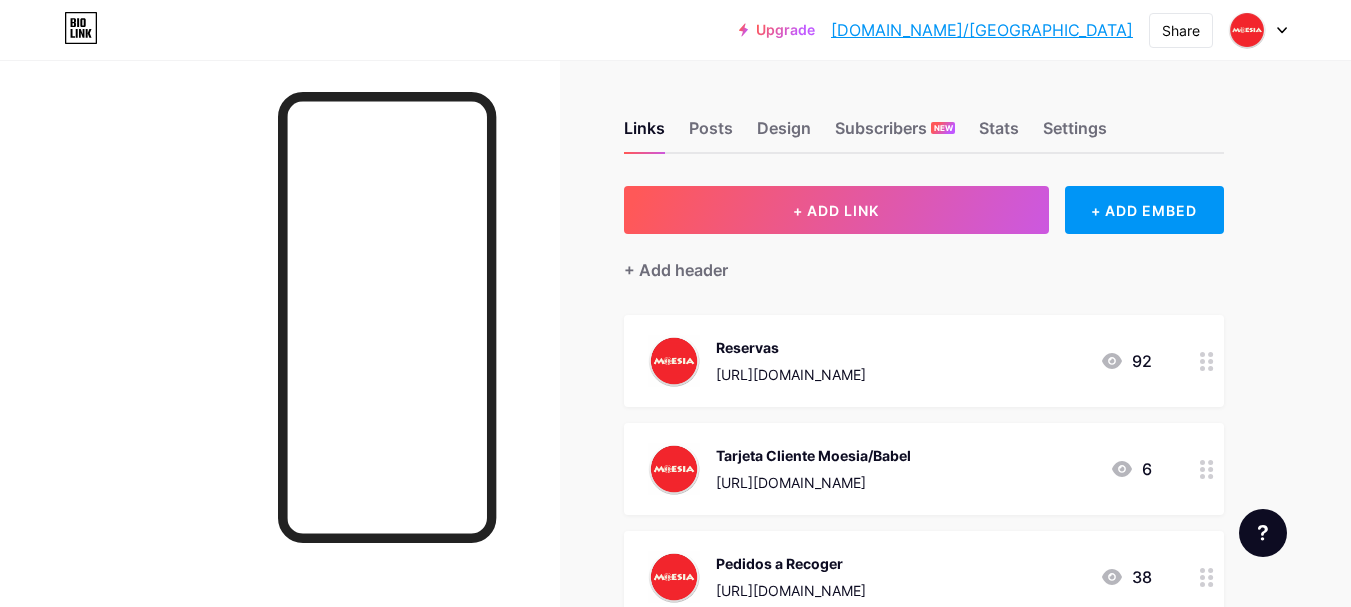 click at bounding box center [1258, 30] 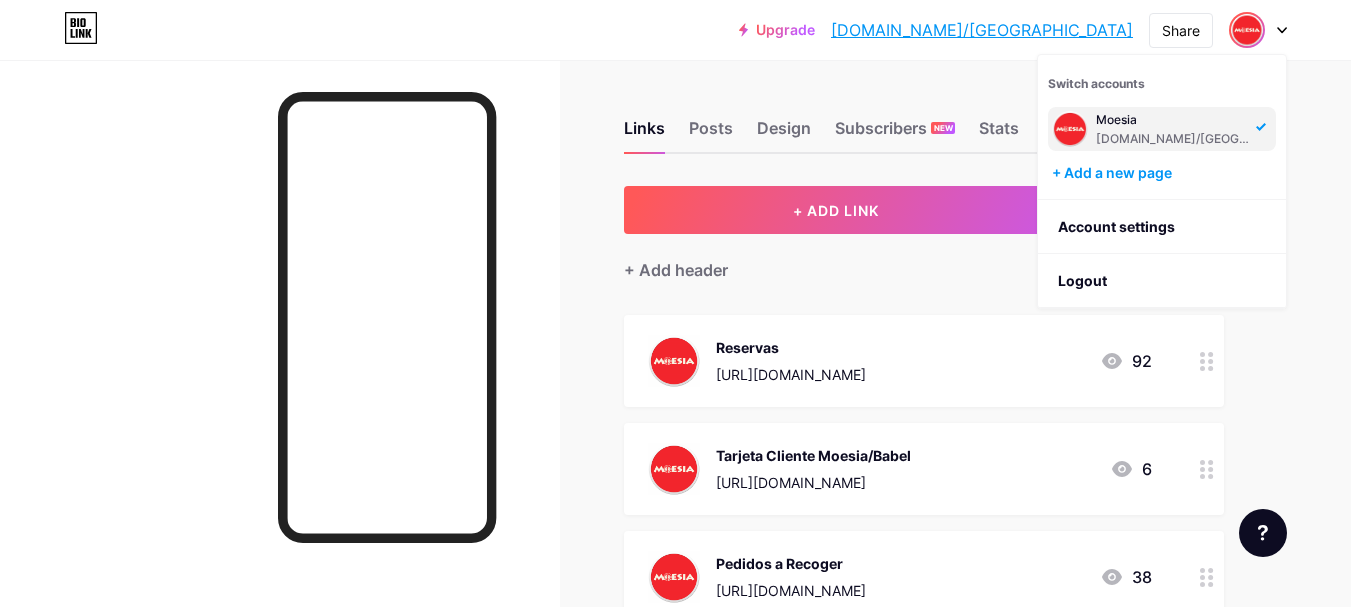 click at bounding box center [280, 363] 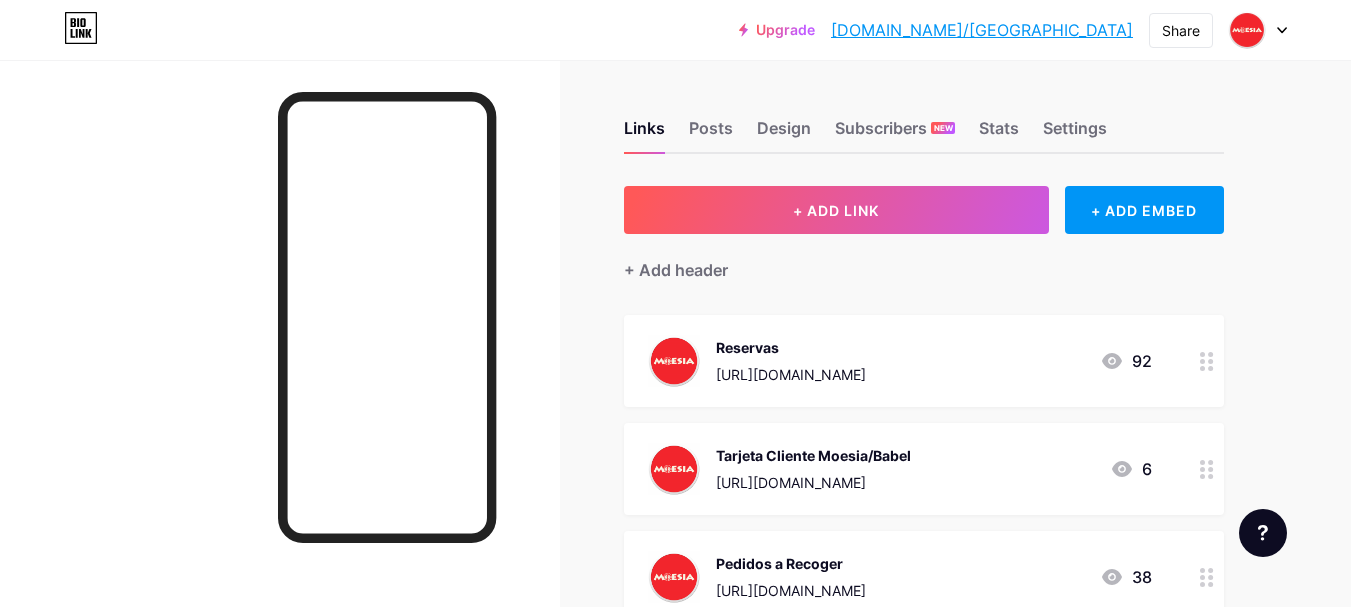 click on "Upgrade   [DOMAIN_NAME]/[GEOGRAPHIC_DATA]...   [DOMAIN_NAME]/moesia   Share               Switch accounts     Moesia   [DOMAIN_NAME]/moesia       + Add a new page        Account settings   Logout" at bounding box center (675, 30) 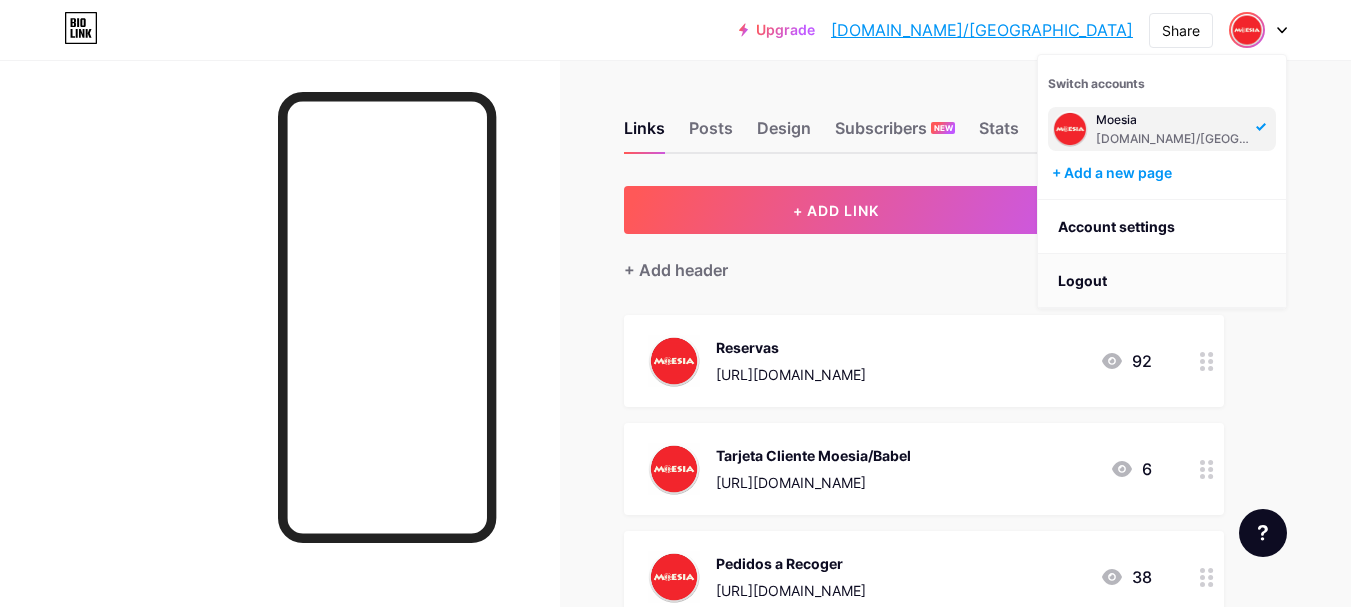 click on "Logout" at bounding box center (1162, 281) 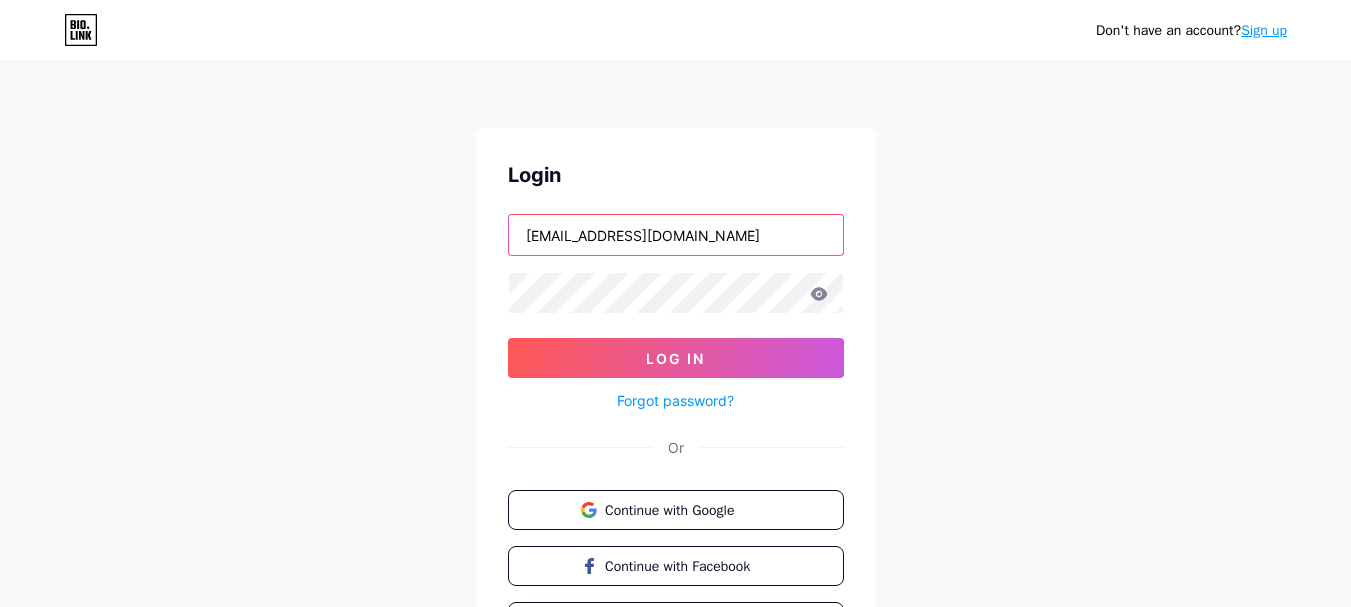 click on "[EMAIL_ADDRESS][DOMAIN_NAME]" at bounding box center (676, 235) 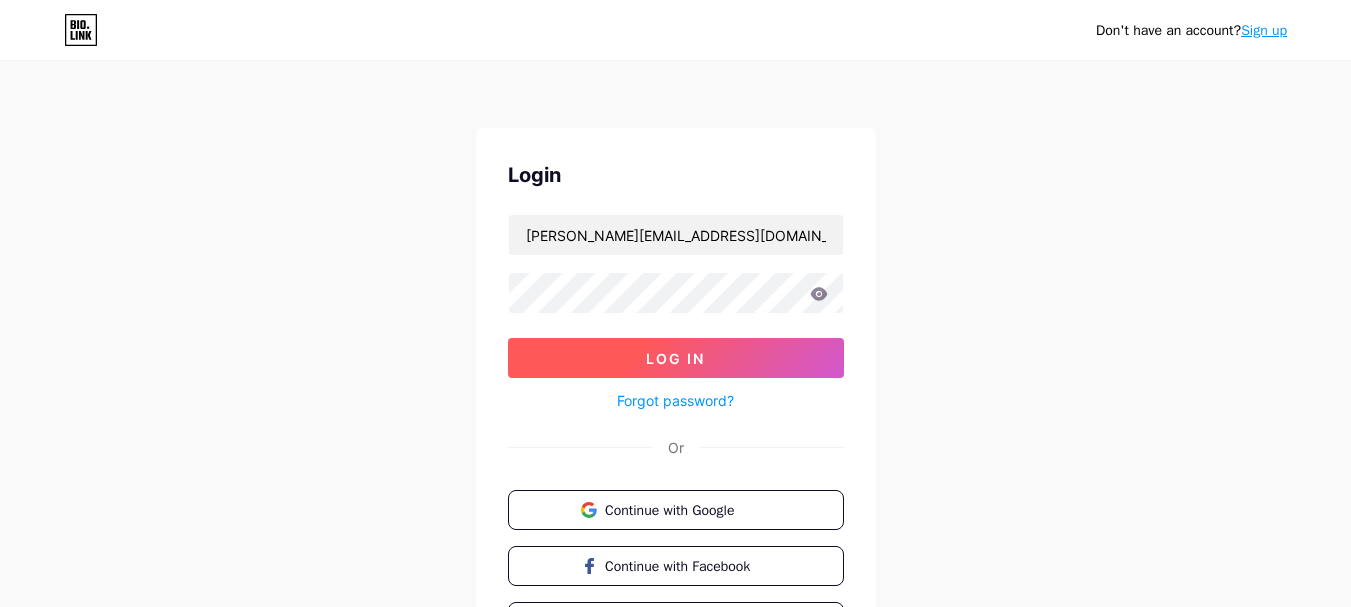 click on "Log In" at bounding box center [676, 358] 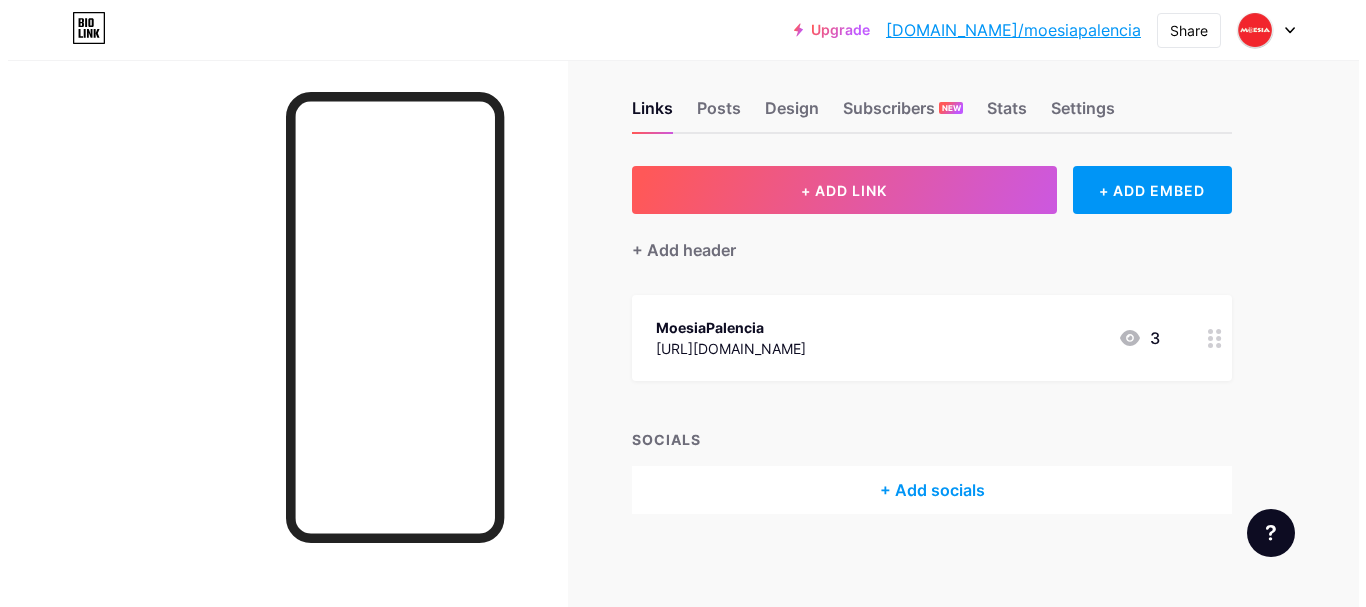 scroll, scrollTop: 26, scrollLeft: 0, axis: vertical 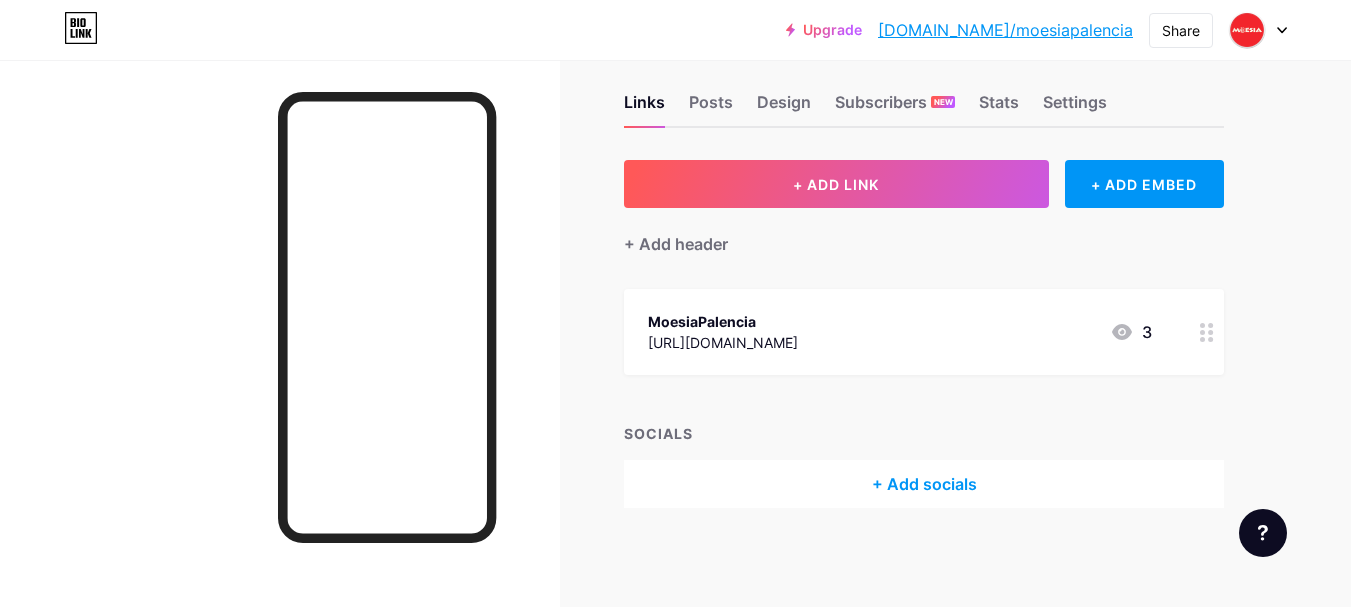 click on "[URL][DOMAIN_NAME]" at bounding box center (723, 342) 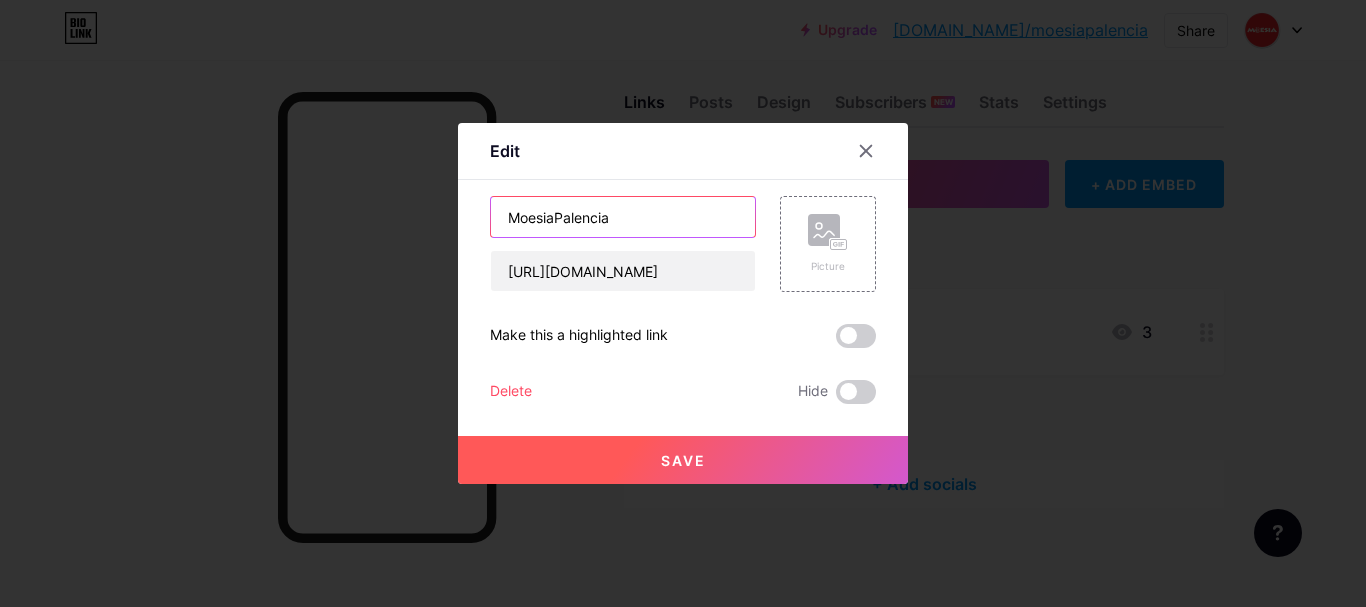 drag, startPoint x: 618, startPoint y: 229, endPoint x: 487, endPoint y: 228, distance: 131.00381 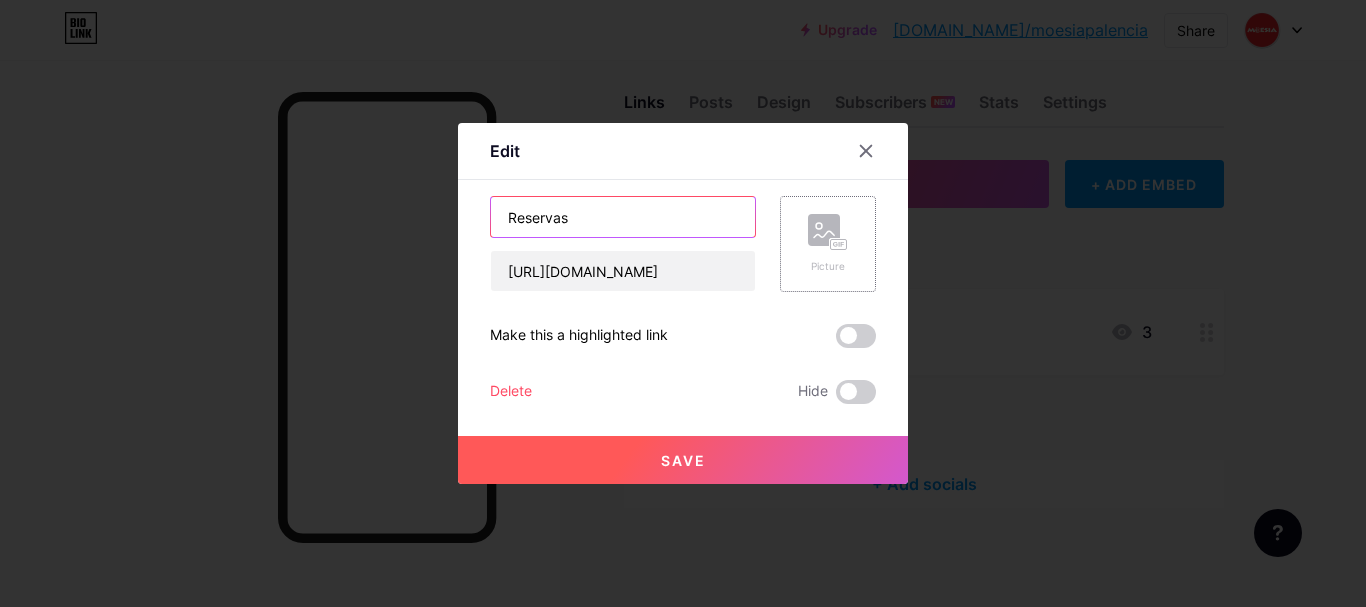 type on "Reservas" 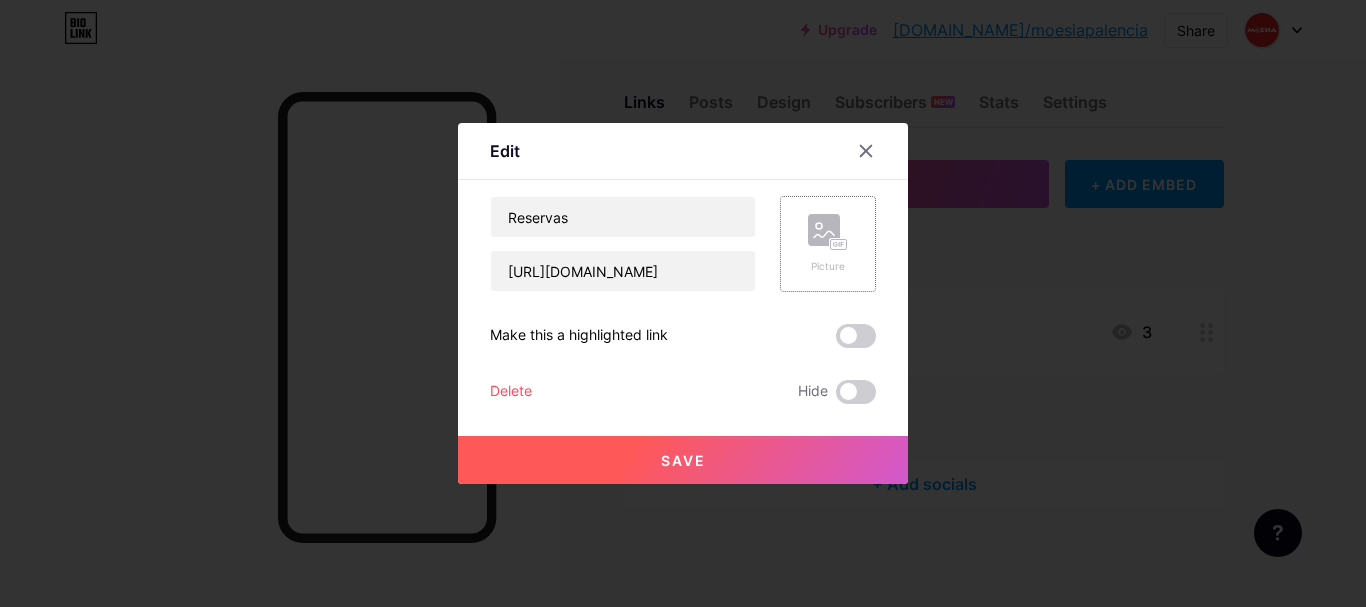 click on "Picture" at bounding box center [828, 244] 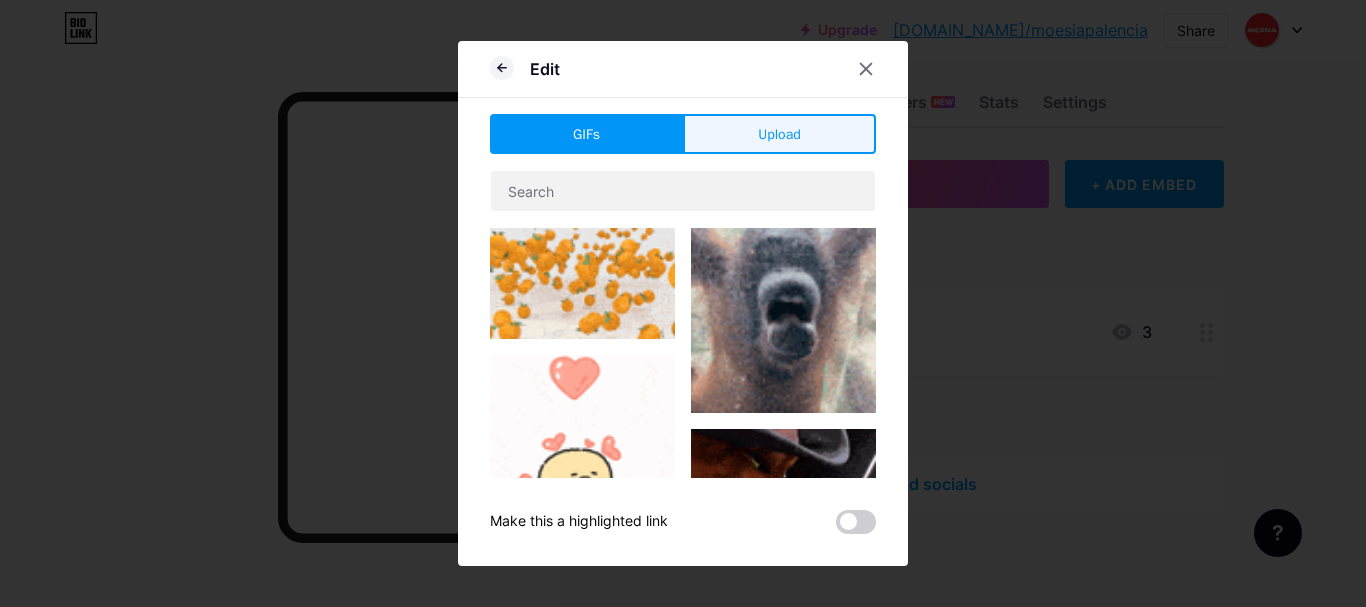 click on "Upload" at bounding box center [779, 134] 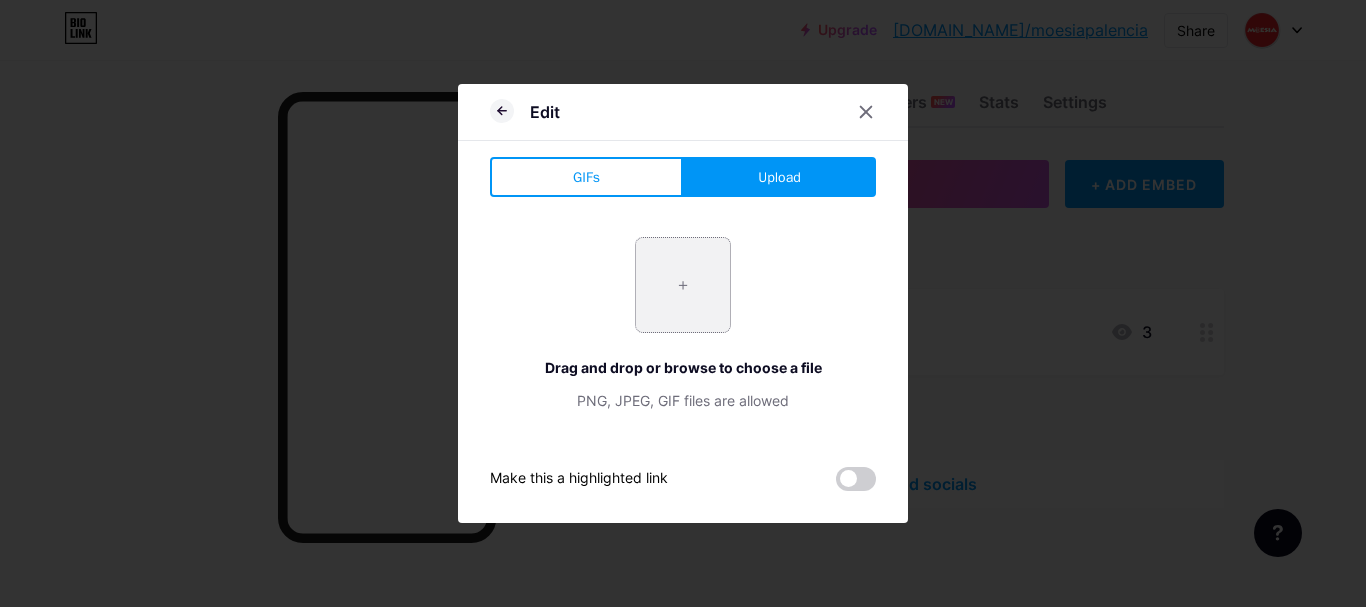 click at bounding box center (683, 285) 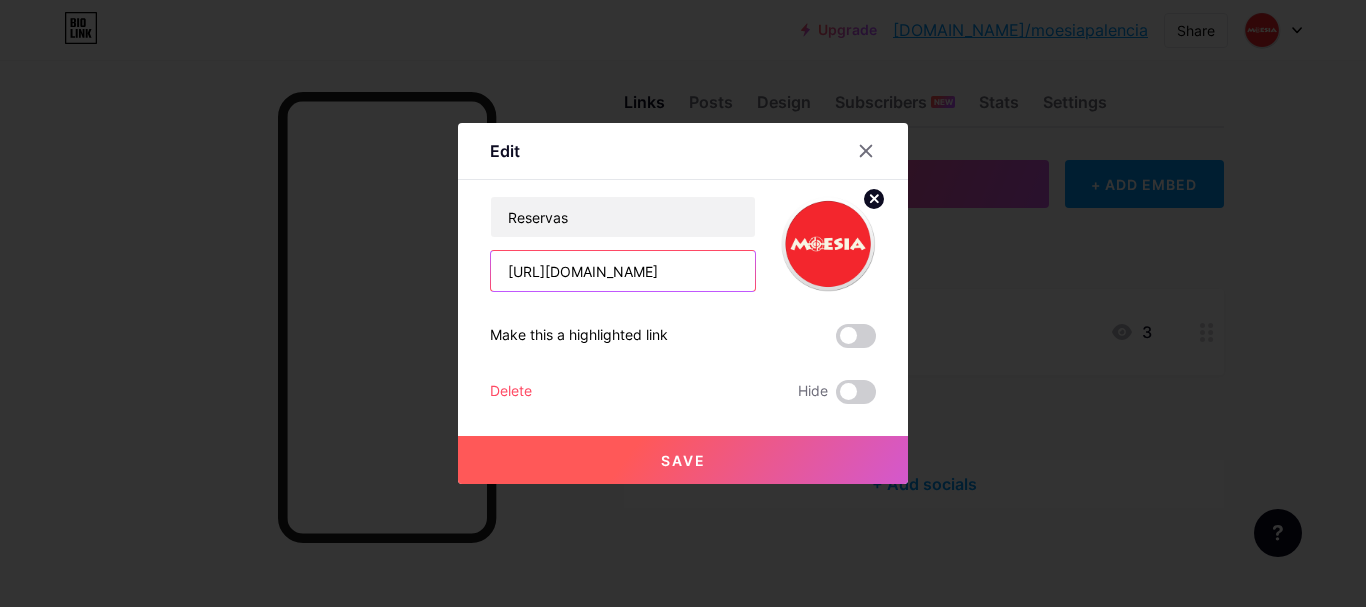 click on "[URL][DOMAIN_NAME]" at bounding box center [623, 271] 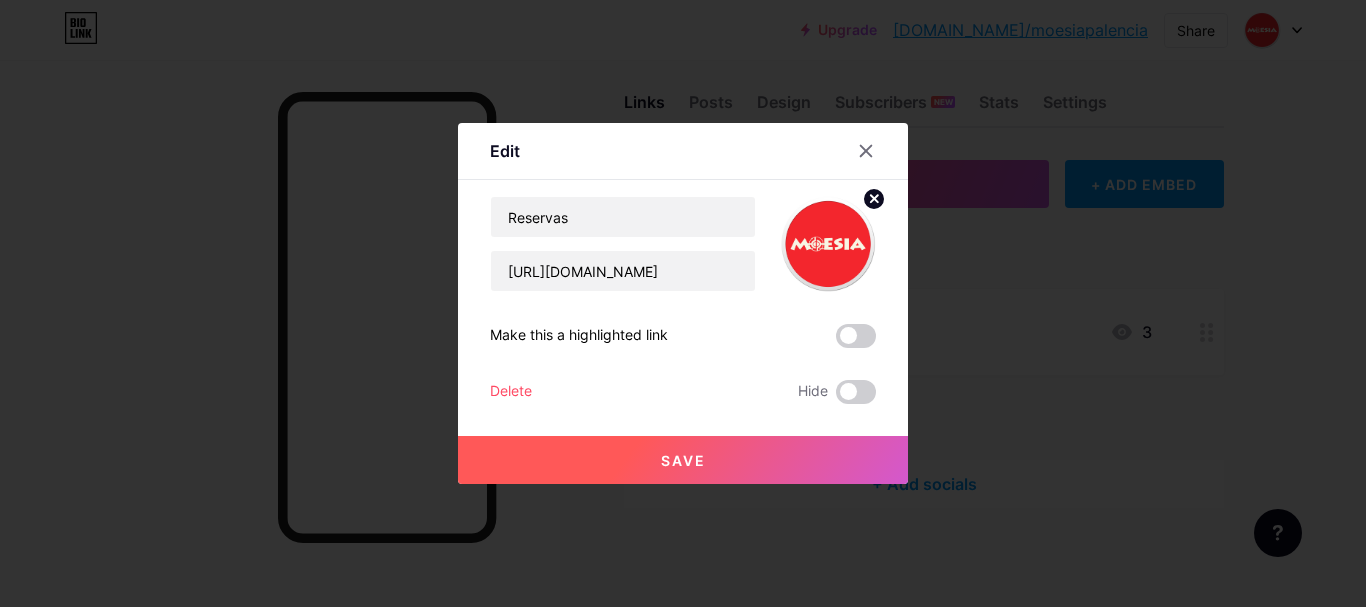 click on "Save" at bounding box center [683, 460] 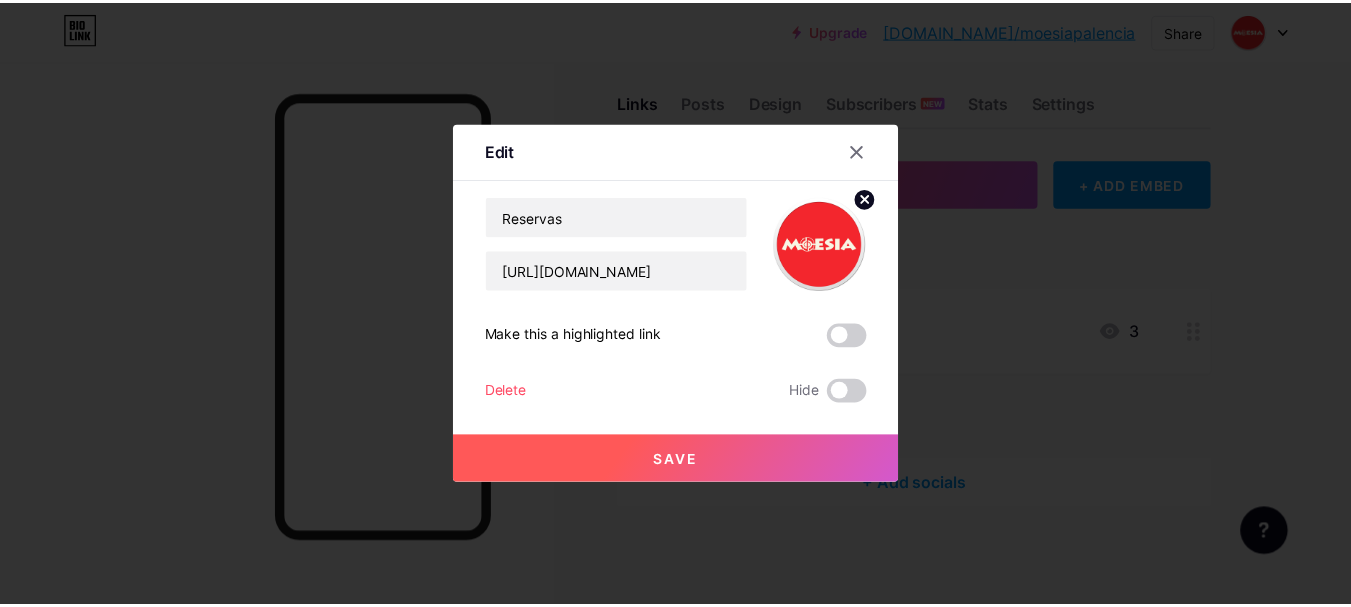 scroll, scrollTop: 0, scrollLeft: 0, axis: both 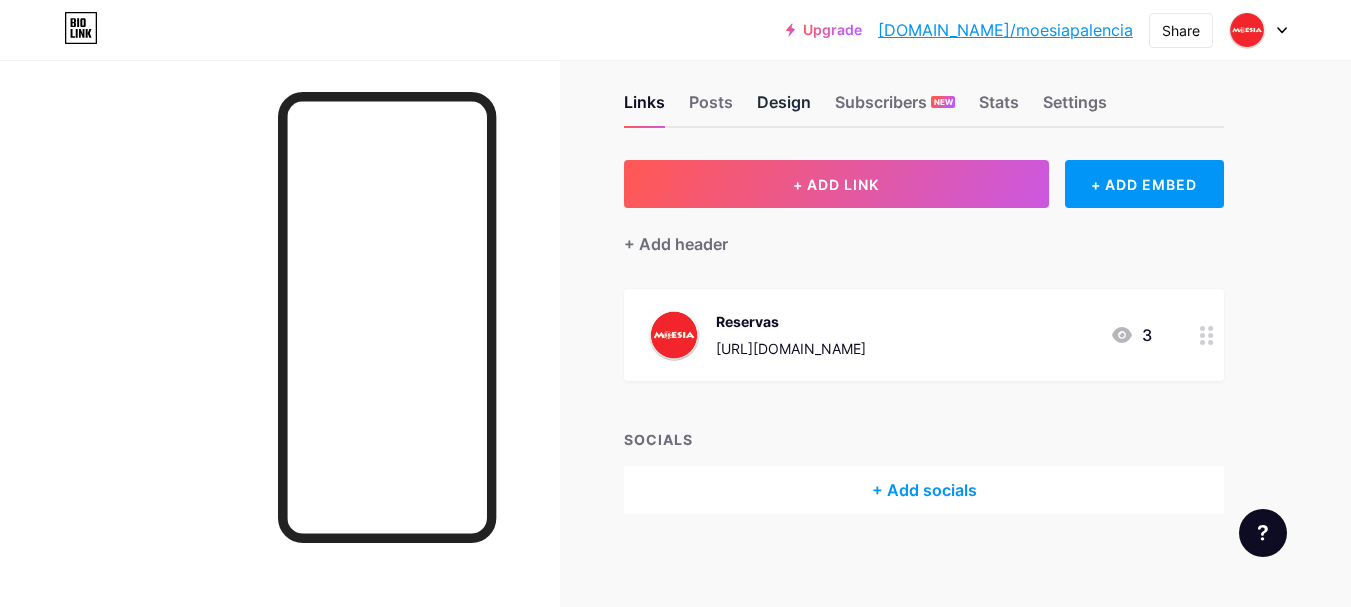 click on "Design" at bounding box center [784, 108] 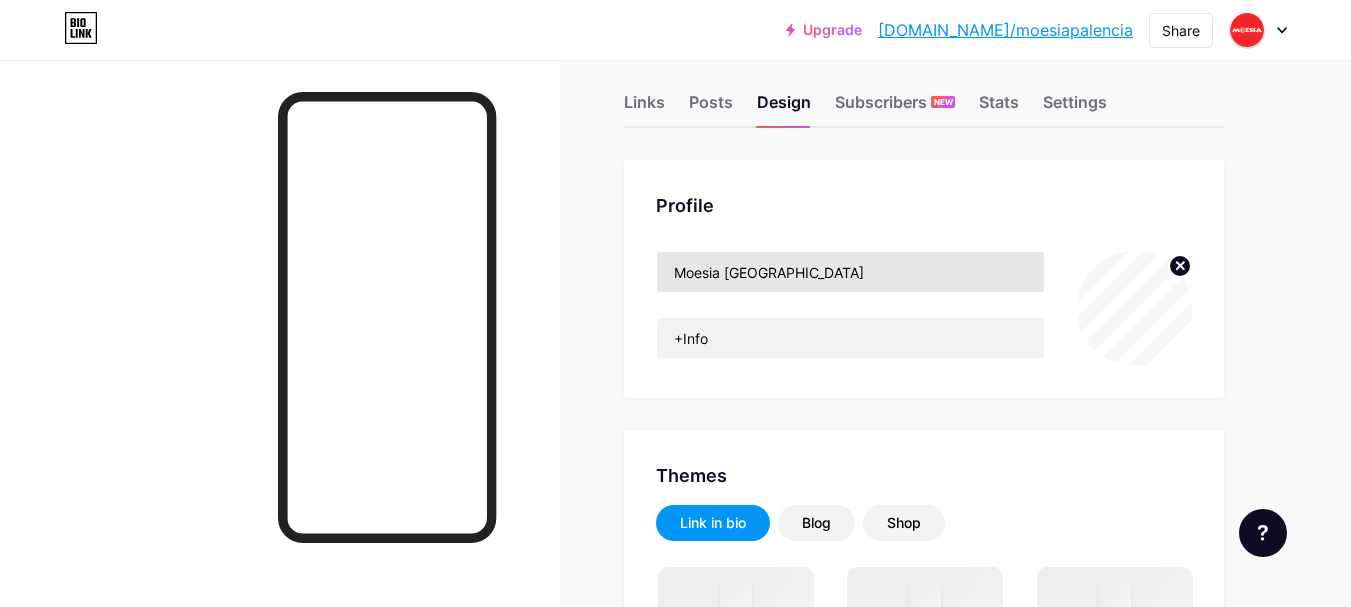 scroll, scrollTop: 0, scrollLeft: 0, axis: both 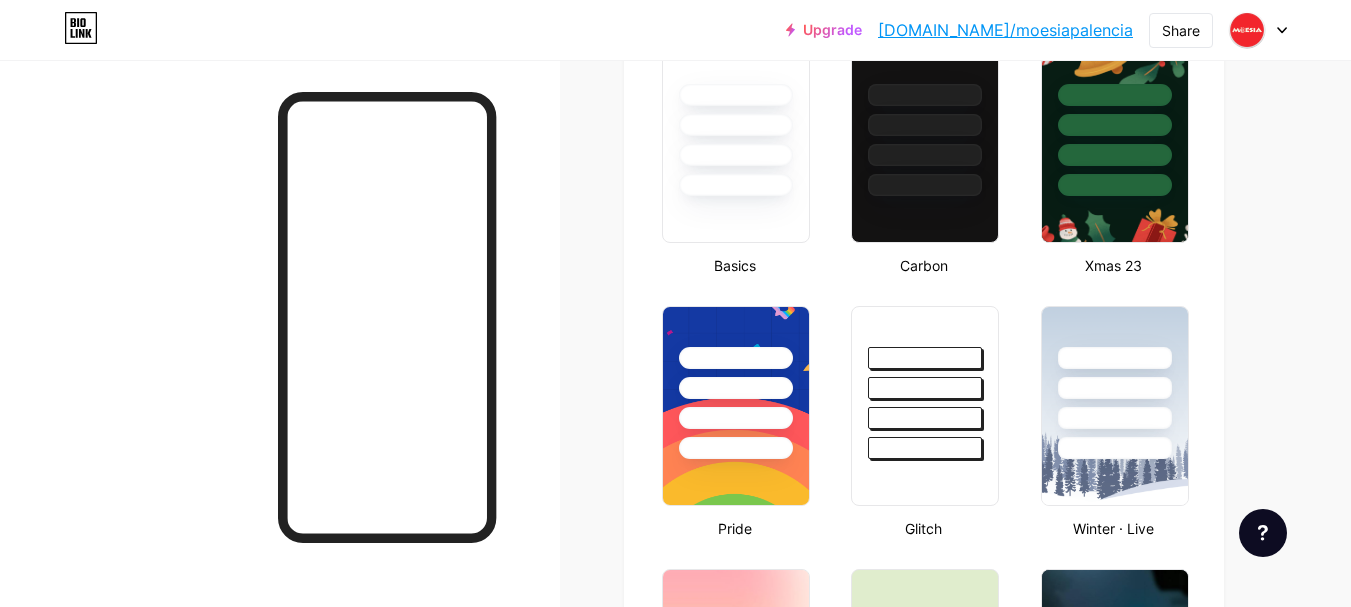 type on "#000000" 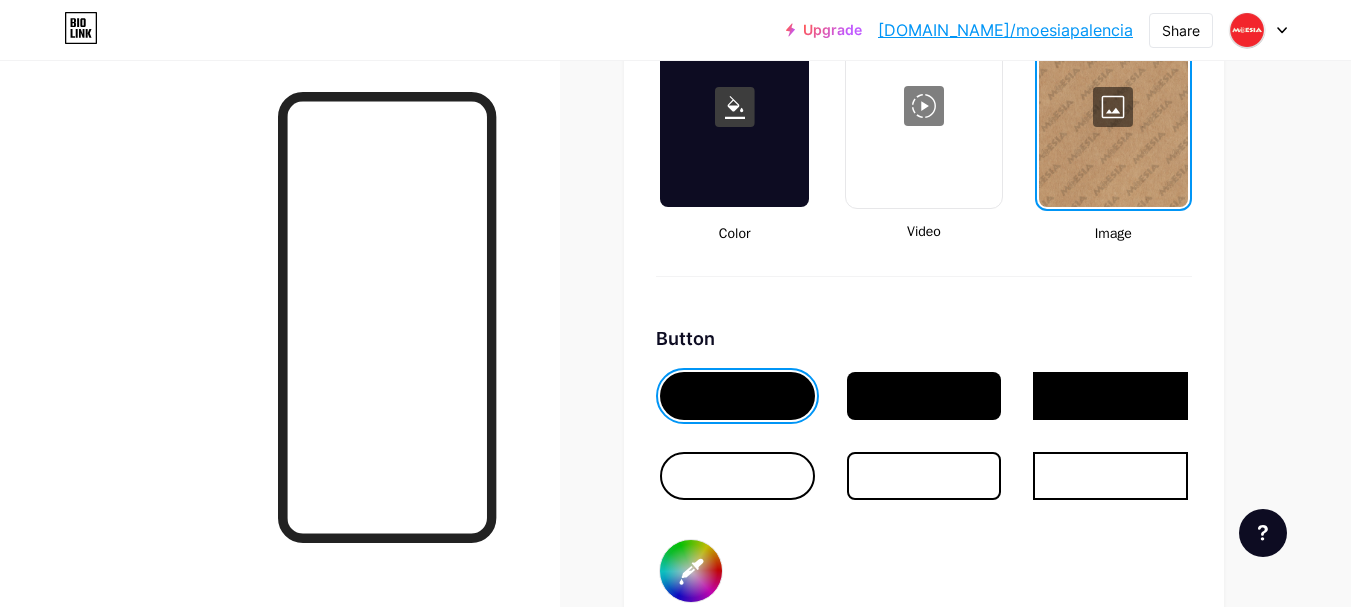 scroll, scrollTop: 2900, scrollLeft: 0, axis: vertical 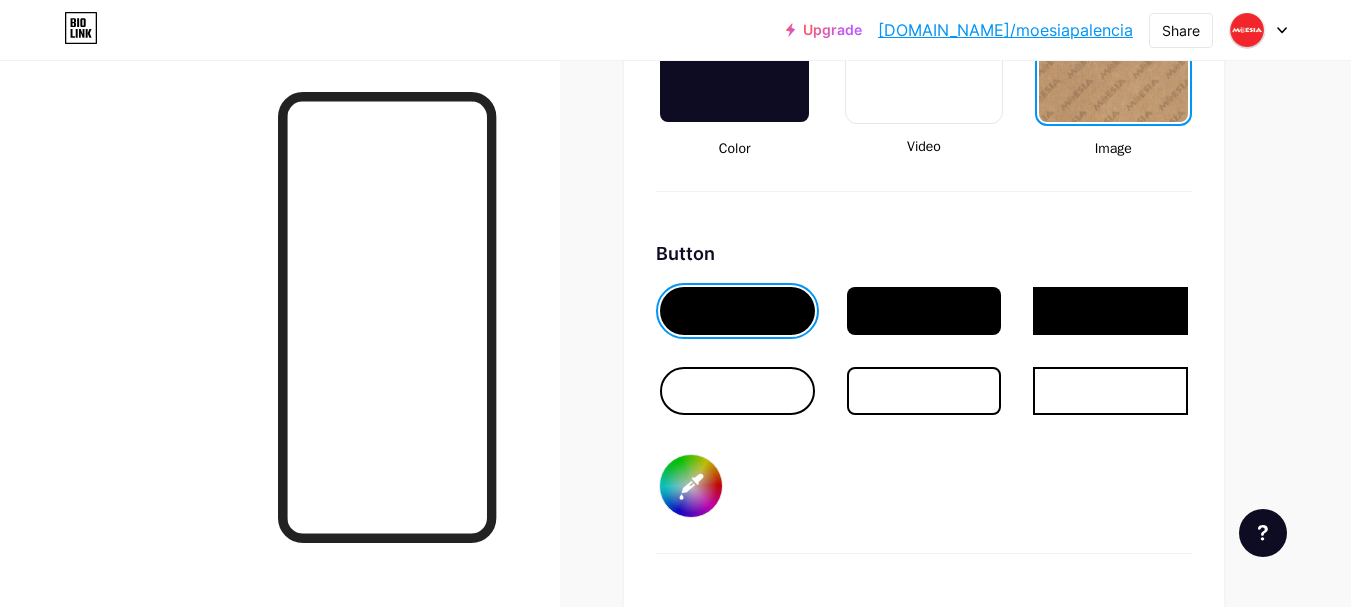 click at bounding box center [737, 391] 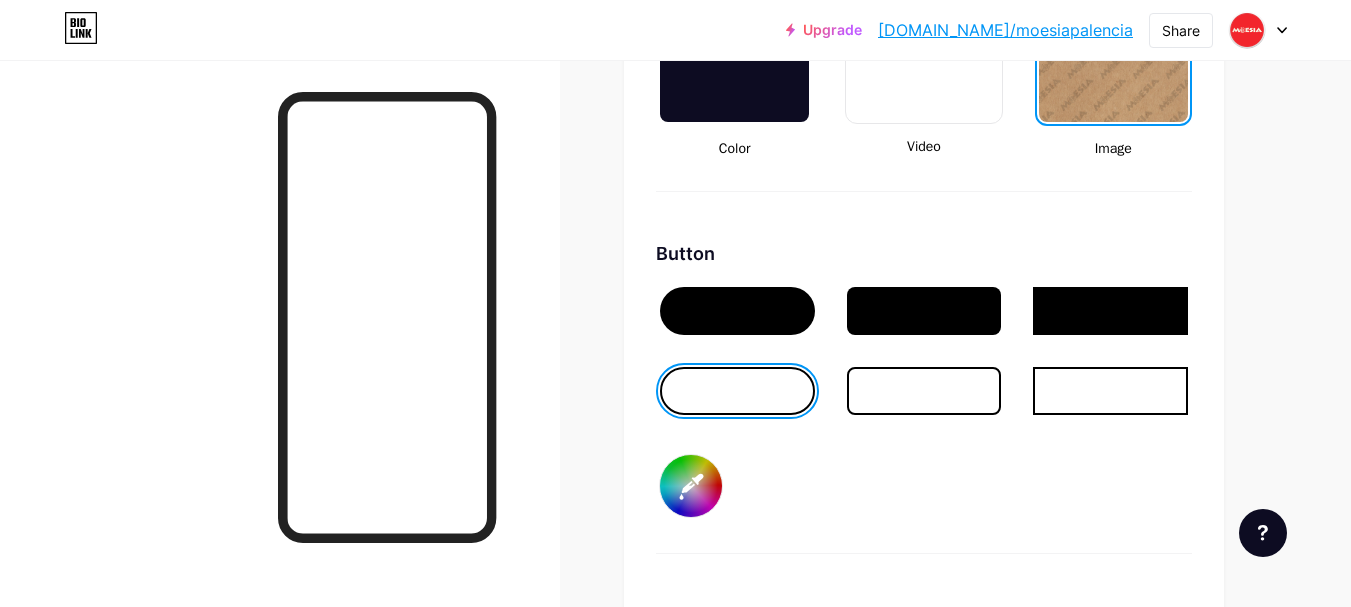click at bounding box center (737, 311) 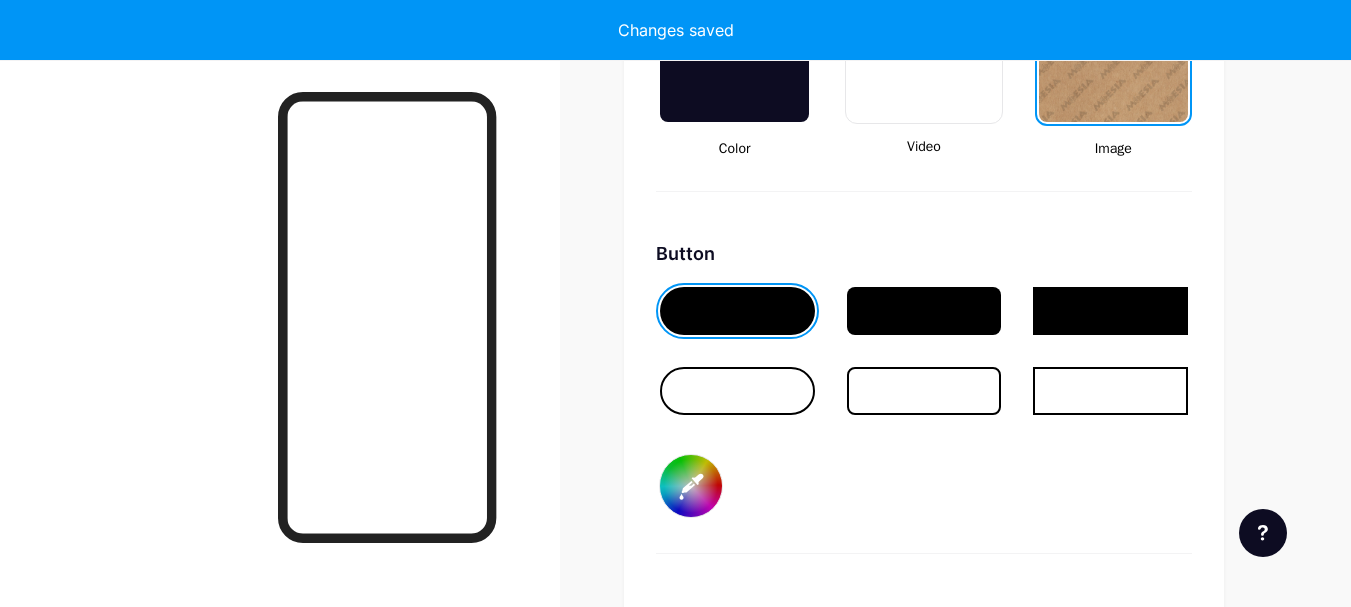 click on "#000000" at bounding box center [691, 486] 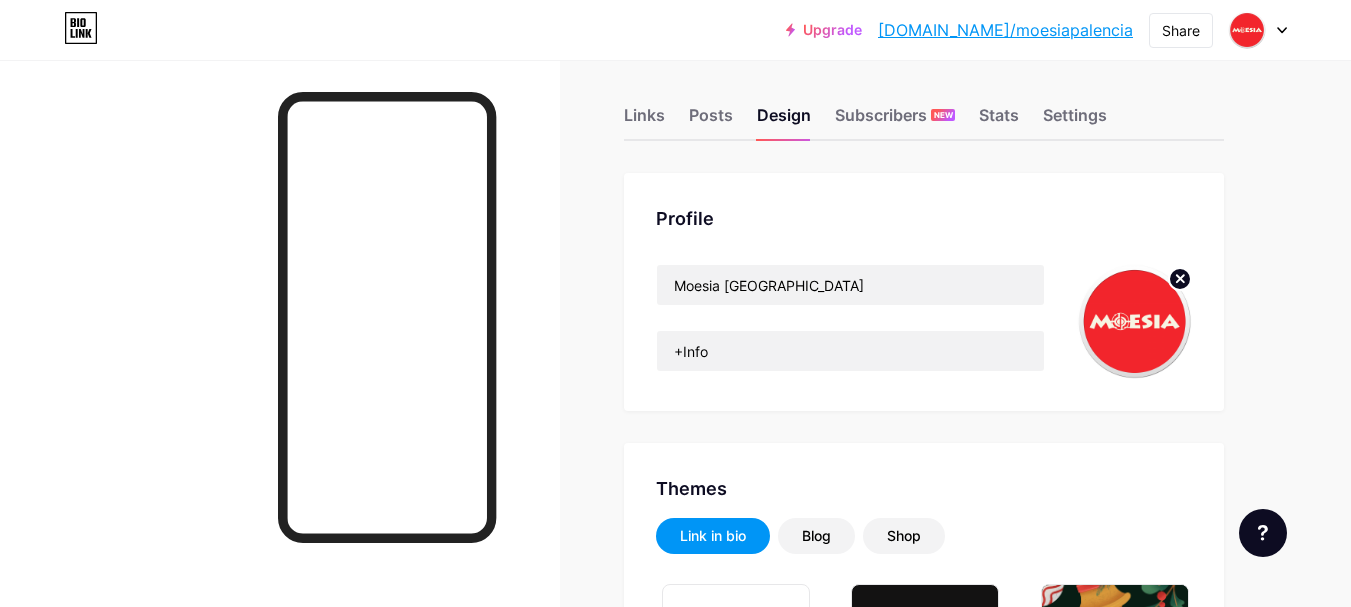 scroll, scrollTop: 0, scrollLeft: 0, axis: both 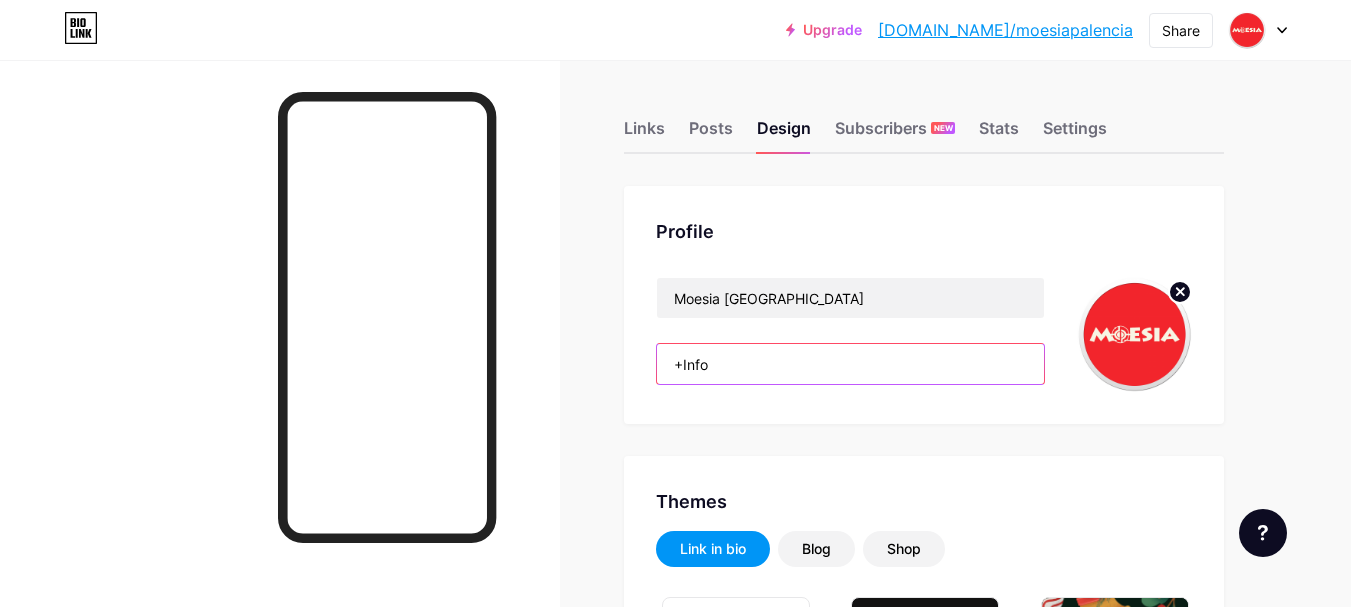 drag, startPoint x: 759, startPoint y: 361, endPoint x: 611, endPoint y: 362, distance: 148.00337 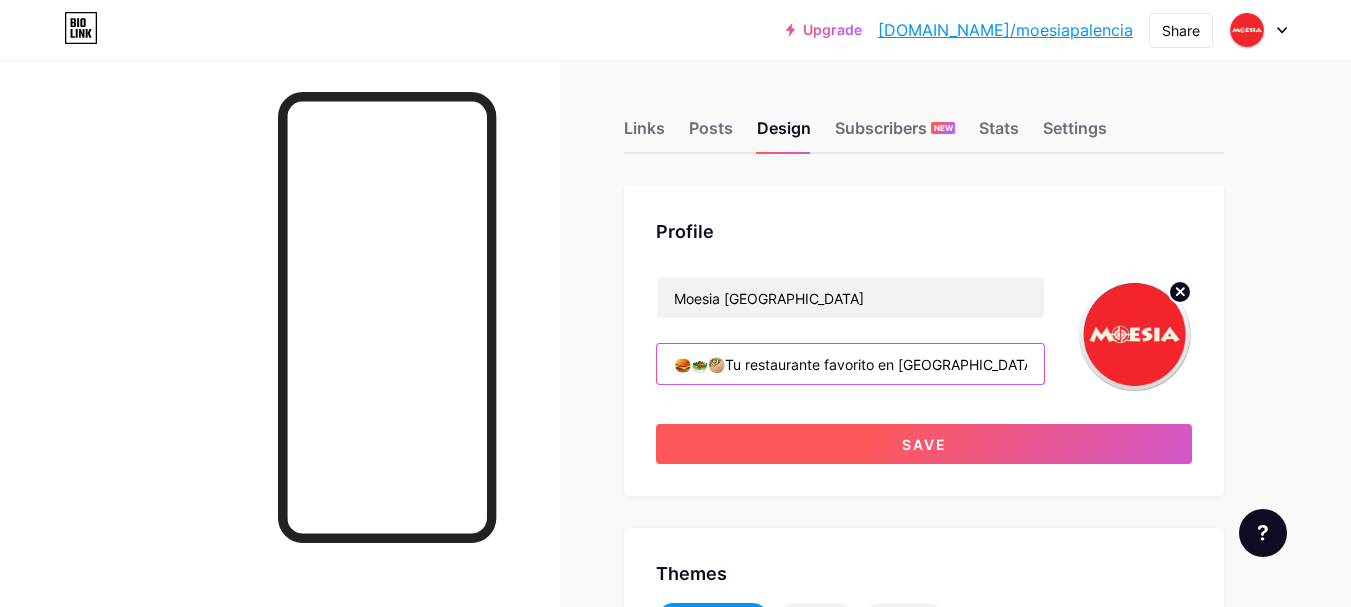 type on "🍔🥗🥙Tu restaurante favorito en [GEOGRAPHIC_DATA]" 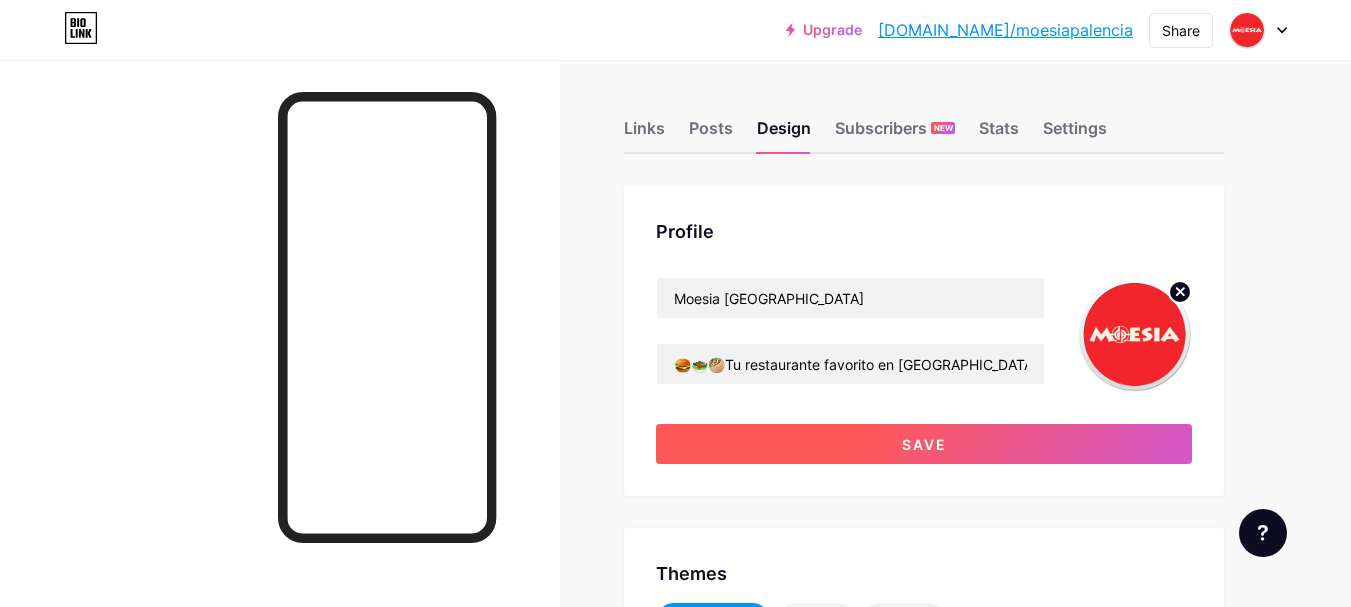 click on "Save" at bounding box center (924, 444) 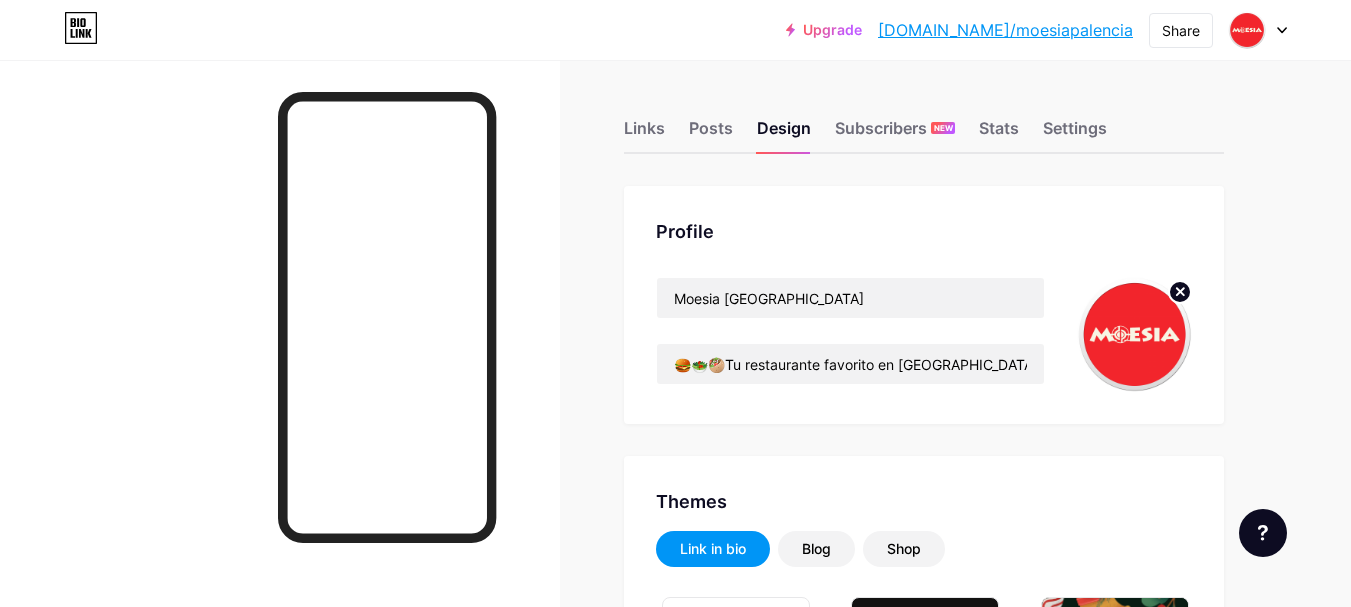 click at bounding box center [280, 363] 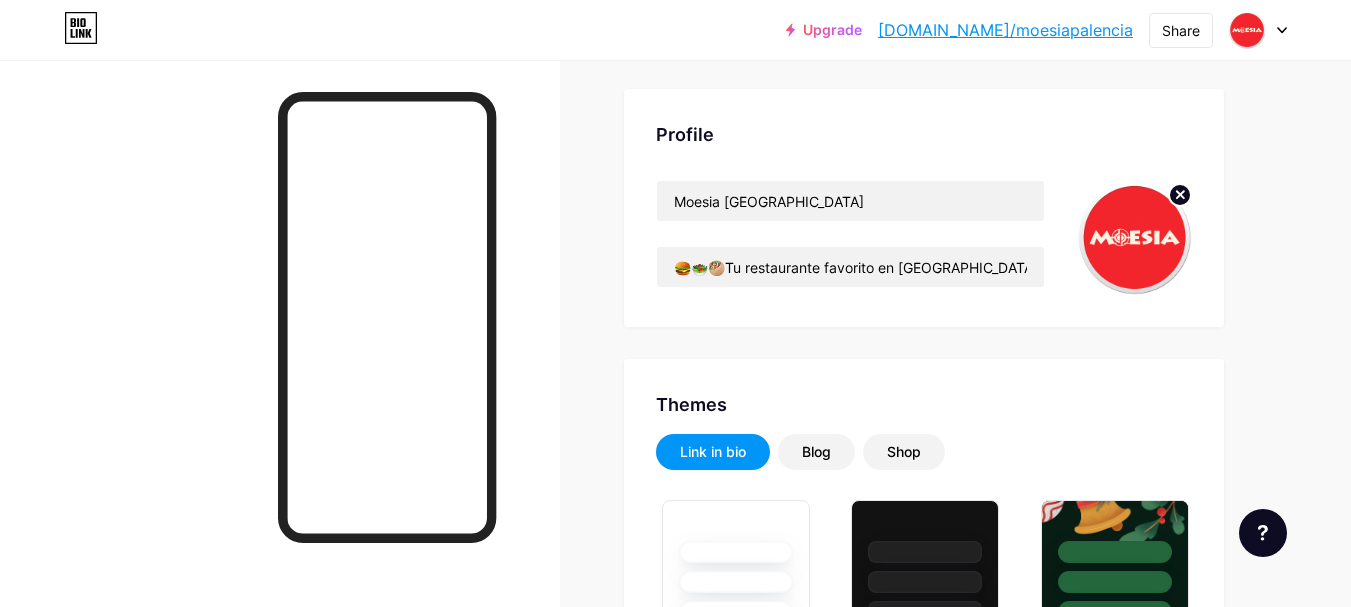scroll, scrollTop: 0, scrollLeft: 0, axis: both 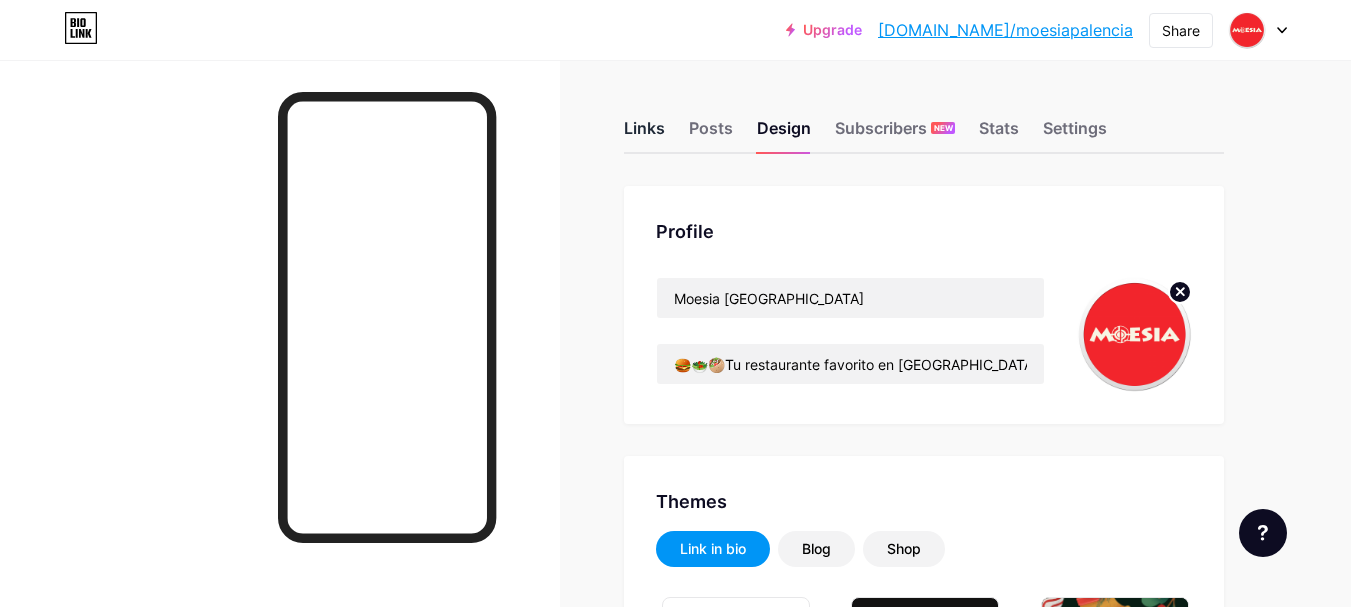 click on "Links" at bounding box center (644, 134) 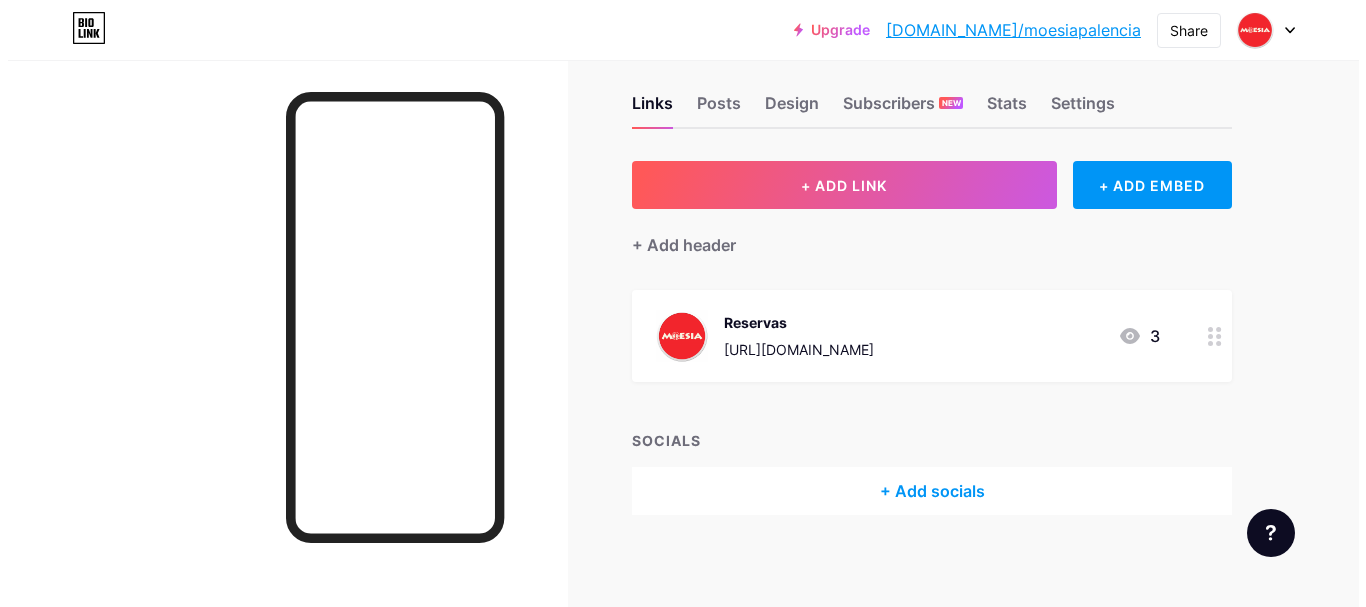 scroll, scrollTop: 32, scrollLeft: 0, axis: vertical 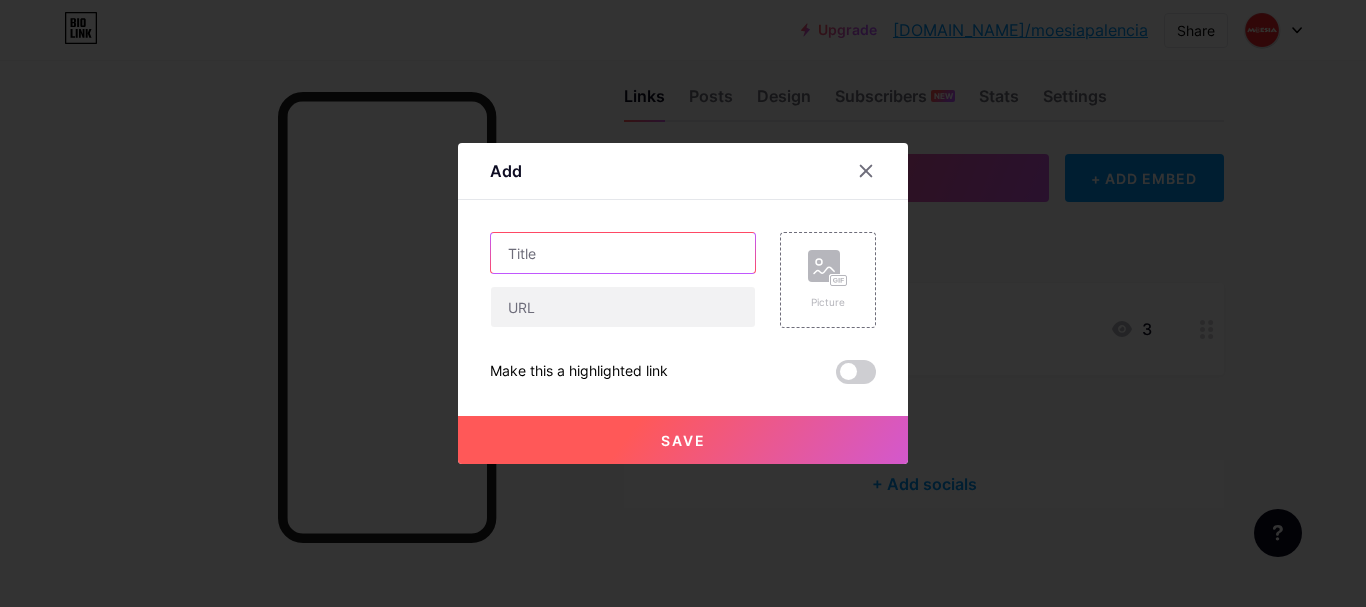click at bounding box center [623, 253] 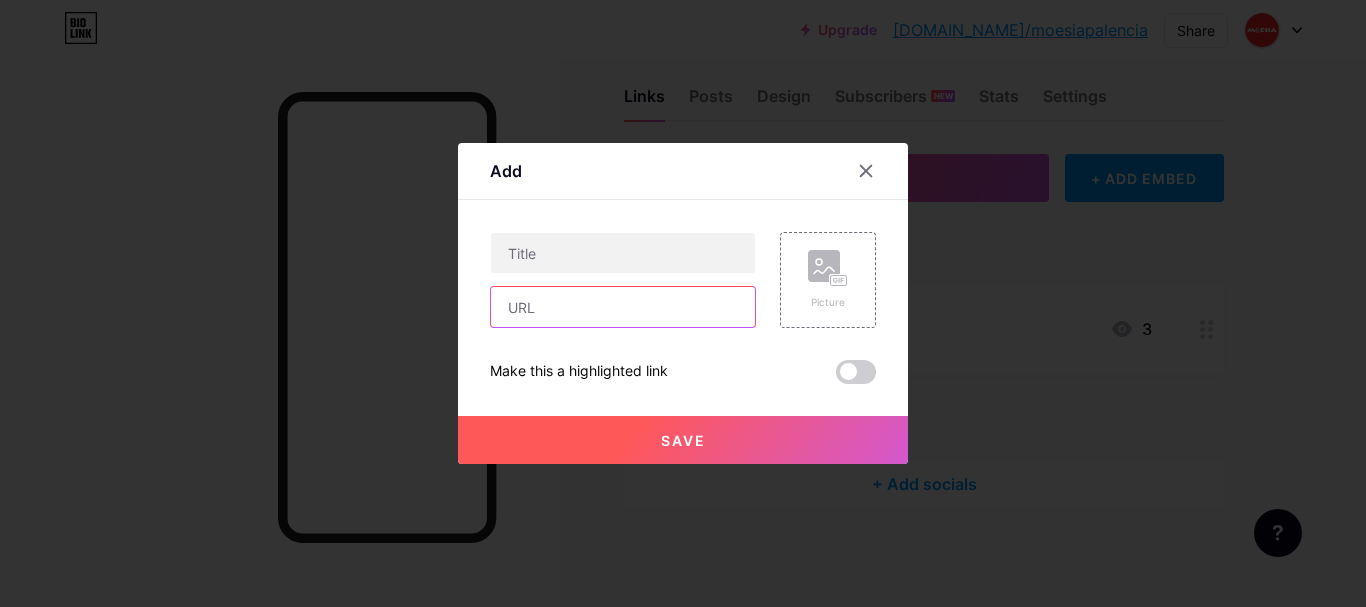 click at bounding box center [623, 307] 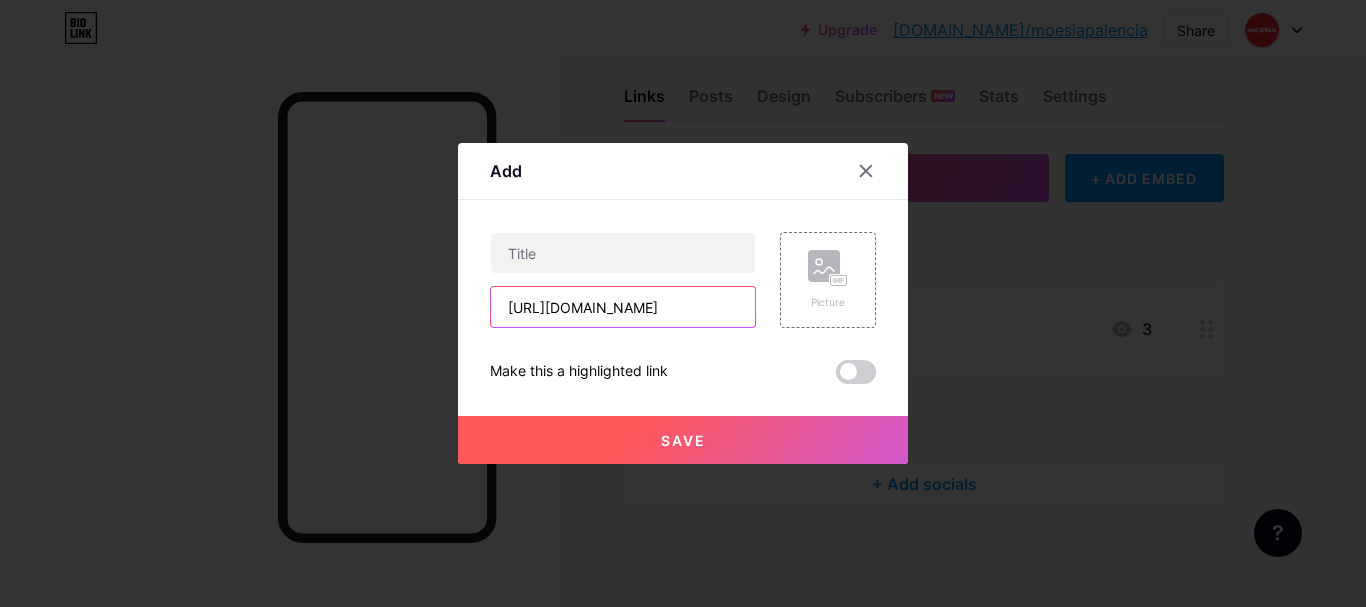 scroll, scrollTop: 0, scrollLeft: 47, axis: horizontal 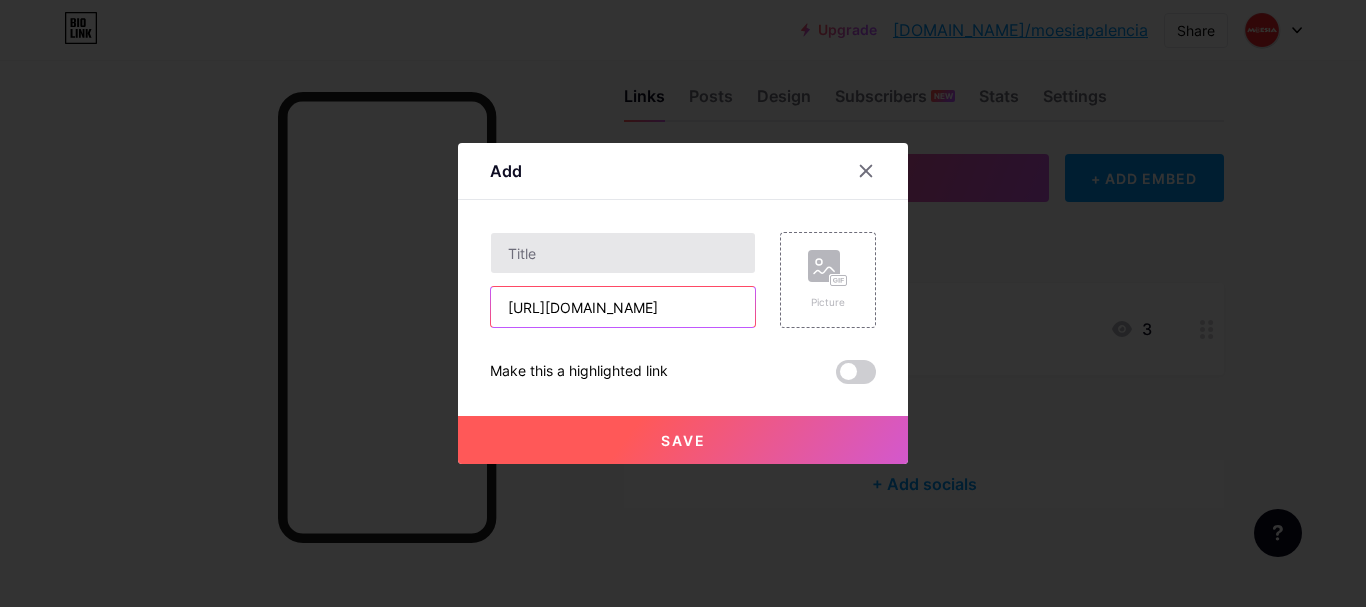 type on "[URL][DOMAIN_NAME]" 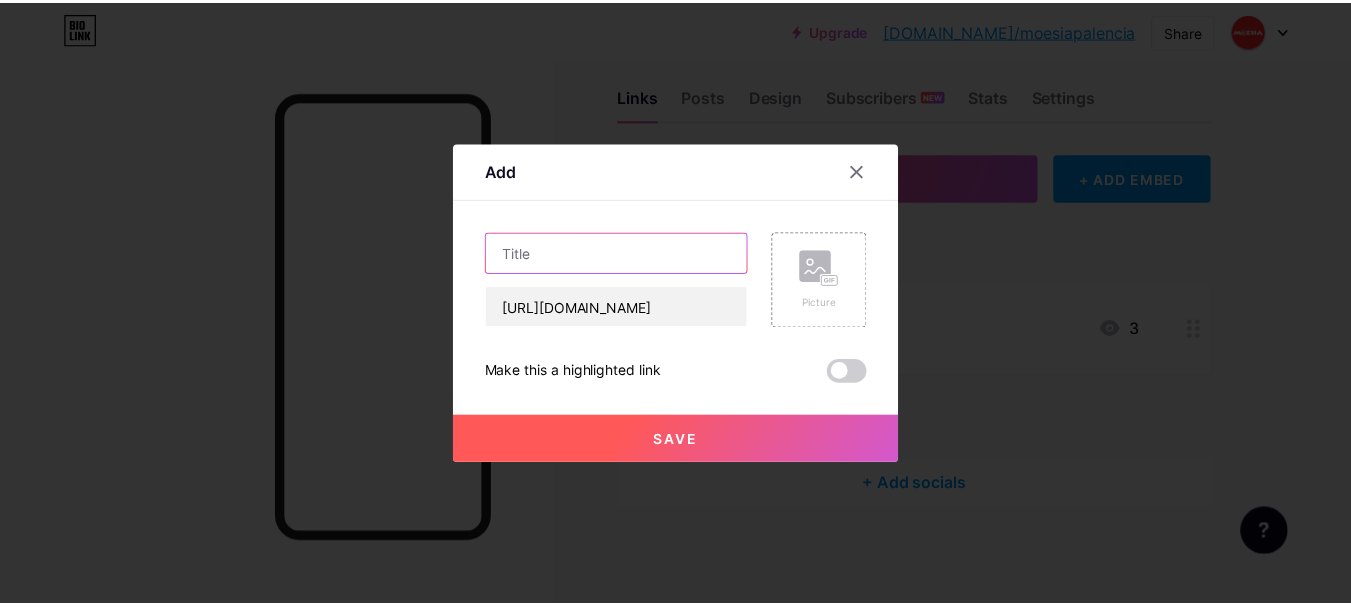 scroll, scrollTop: 0, scrollLeft: 0, axis: both 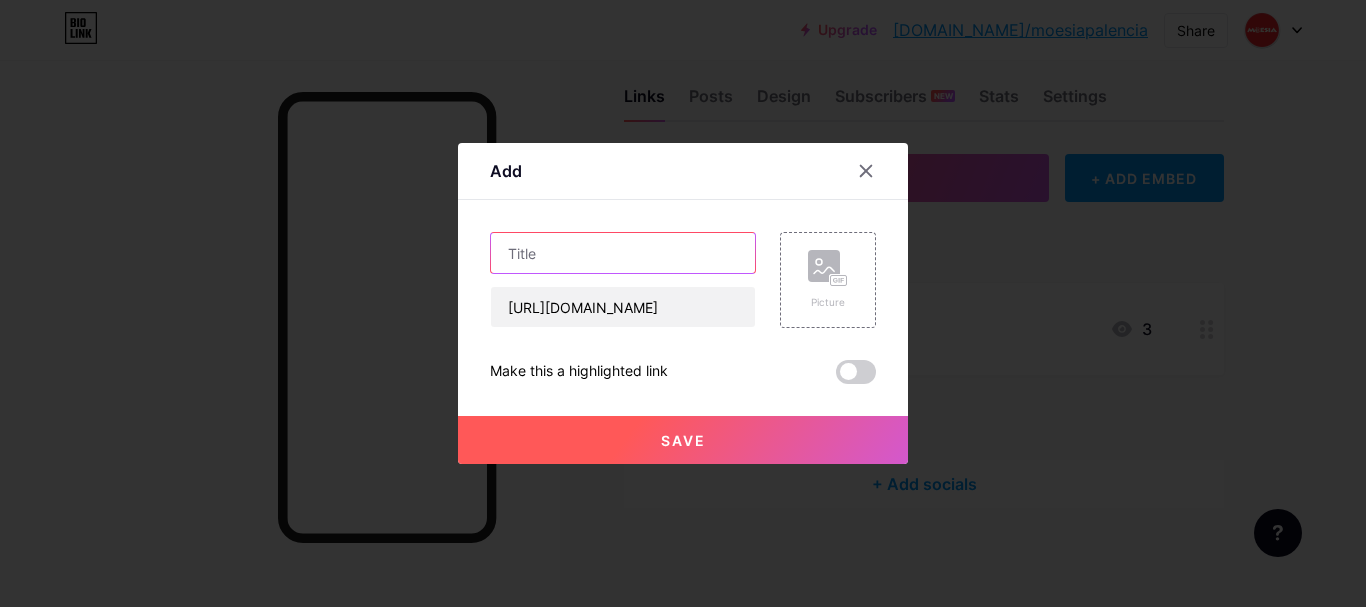 click at bounding box center (623, 253) 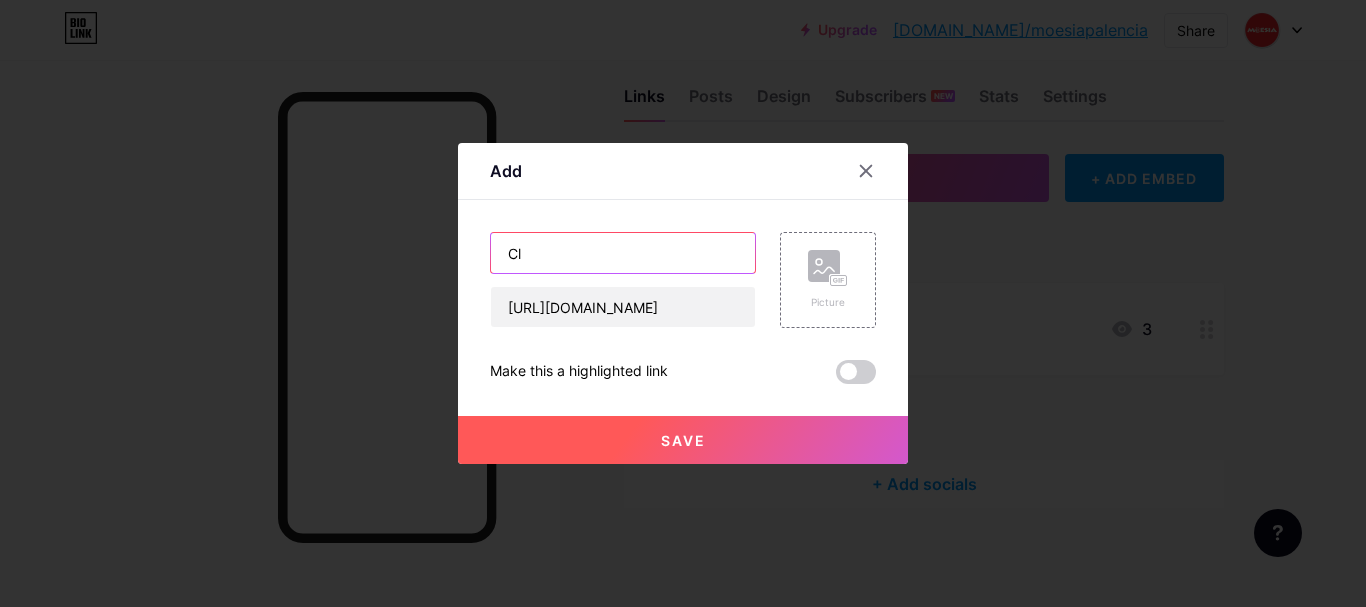 type on "C" 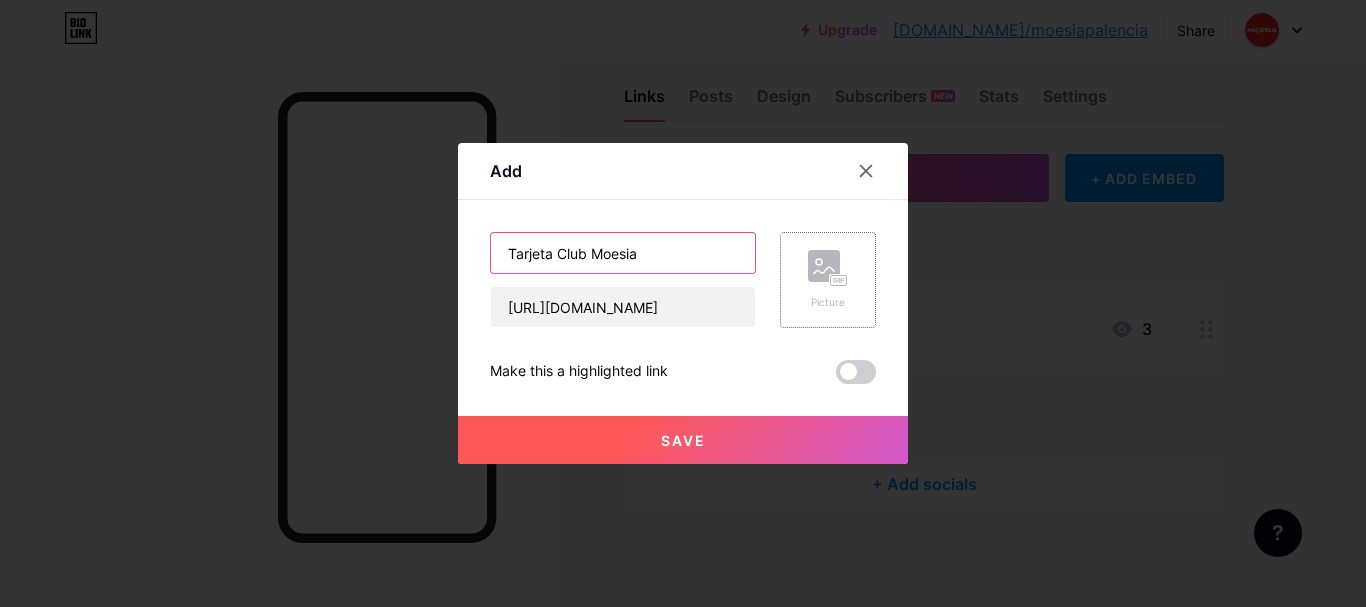 type on "Tarjeta Club Moesia" 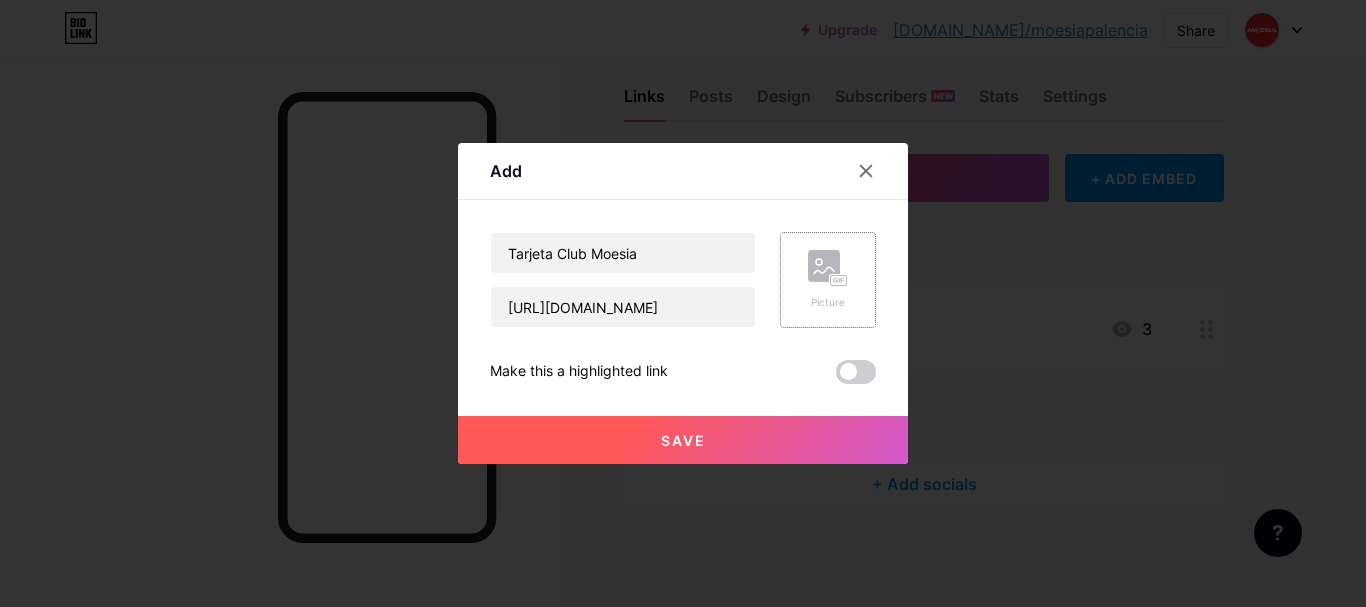 click on "Picture" at bounding box center [828, 302] 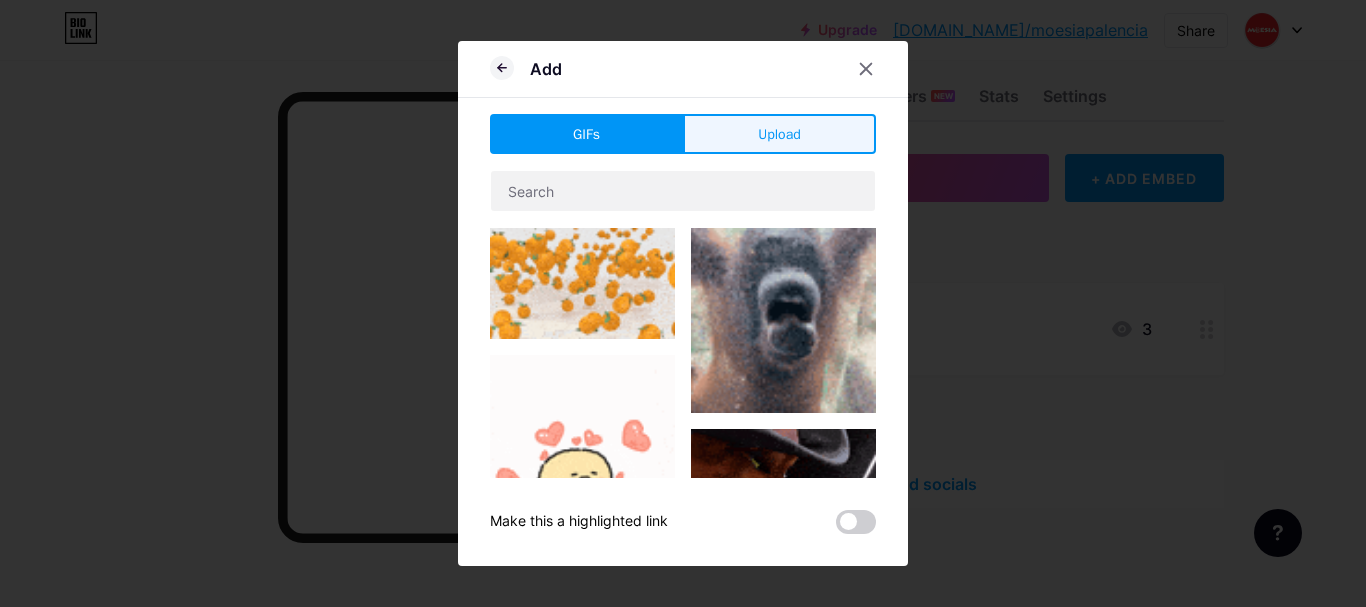 click on "Upload" at bounding box center [779, 134] 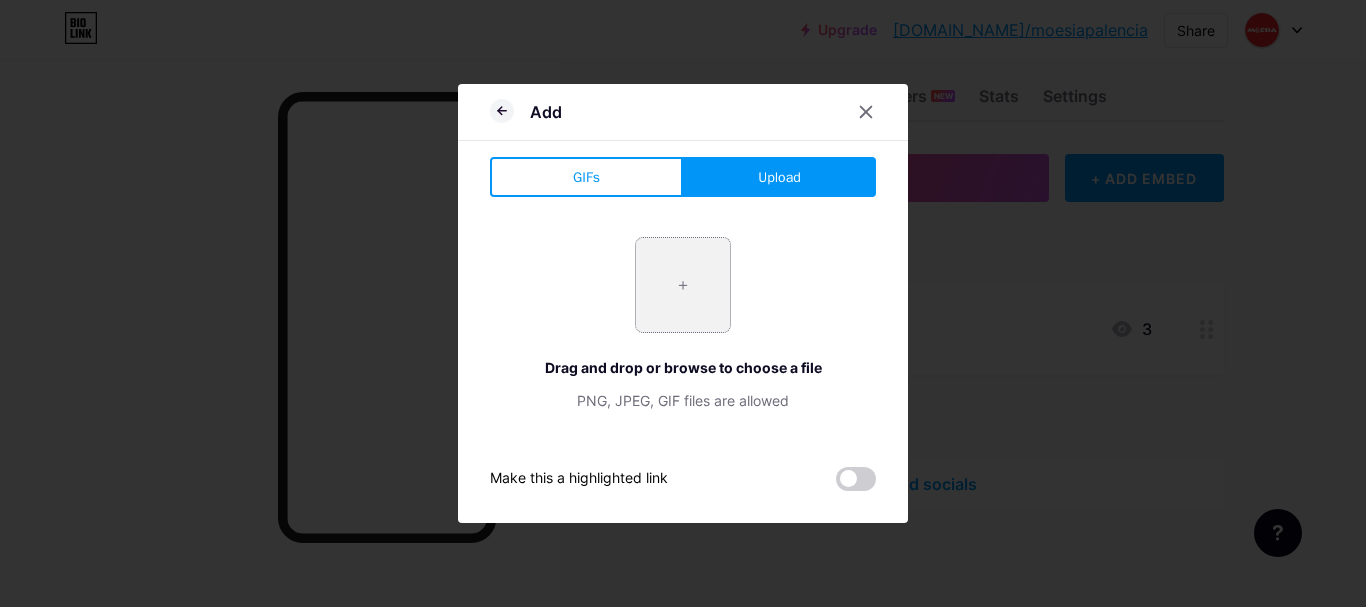 click at bounding box center (683, 285) 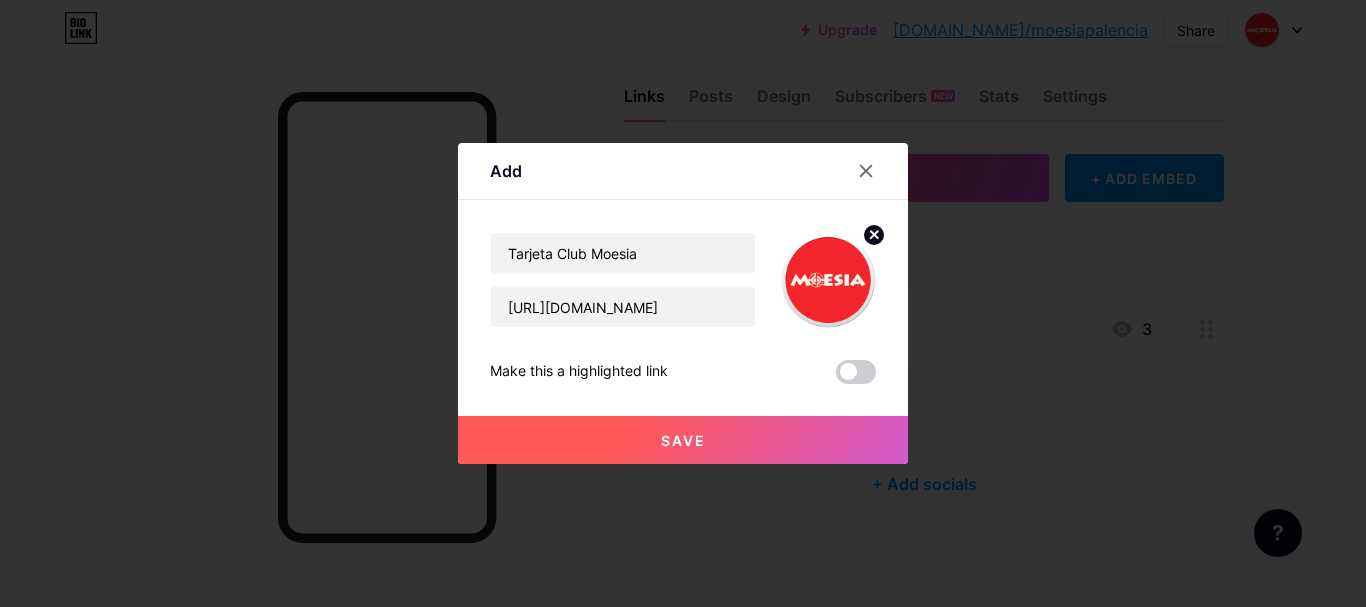 click on "Save" at bounding box center [683, 440] 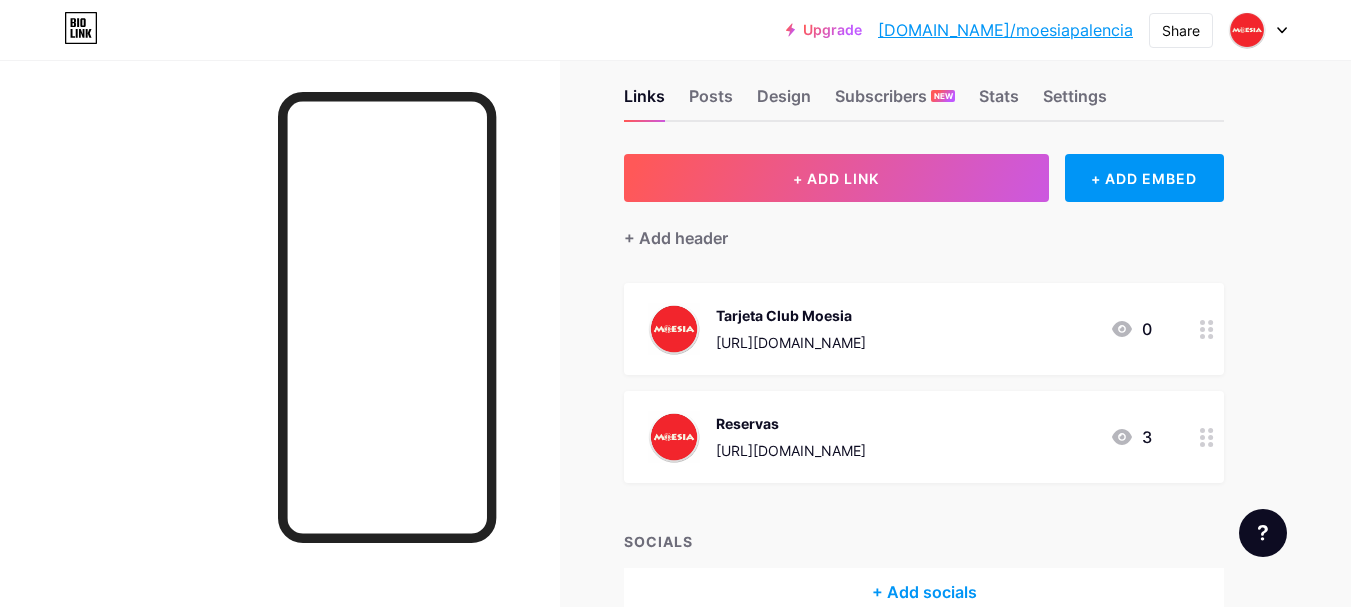 drag, startPoint x: 1049, startPoint y: 315, endPoint x: 1191, endPoint y: 328, distance: 142.59383 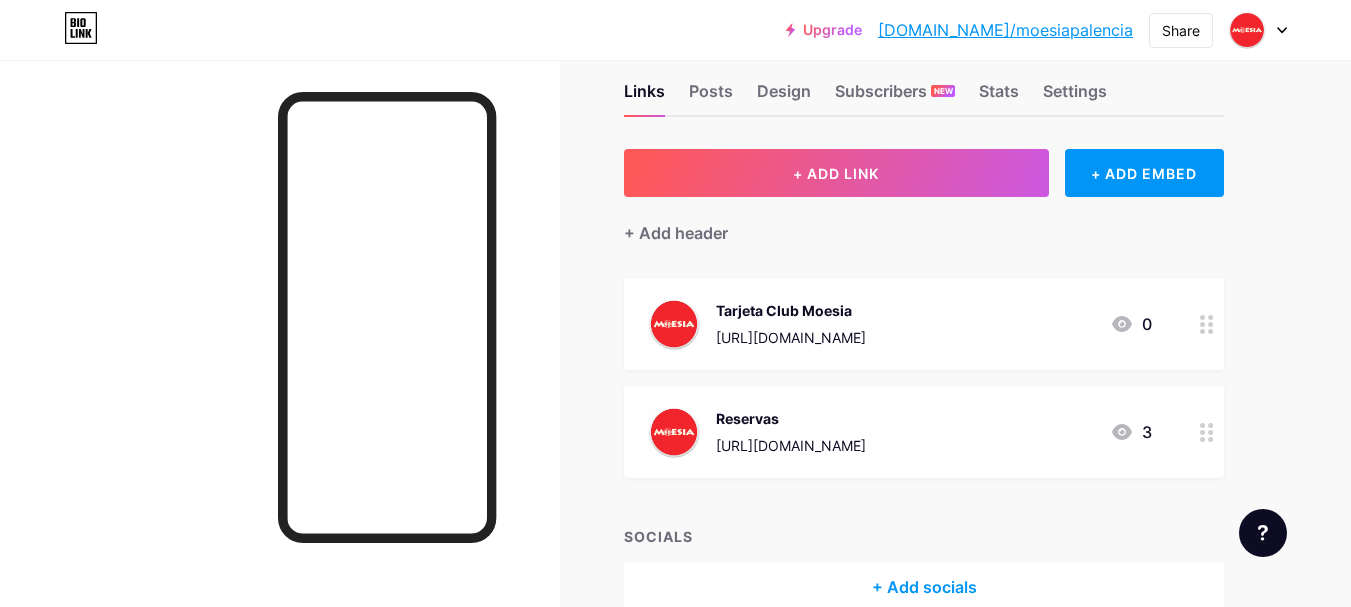 scroll, scrollTop: 100, scrollLeft: 0, axis: vertical 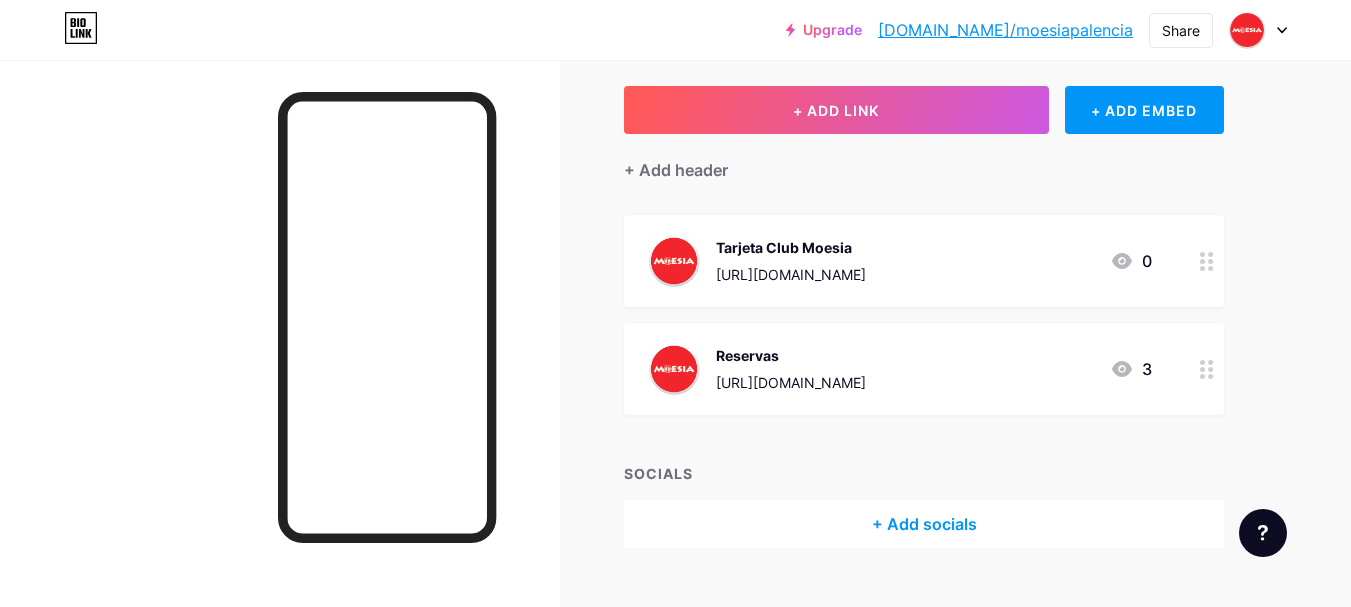 click on "+ Add socials" at bounding box center [924, 524] 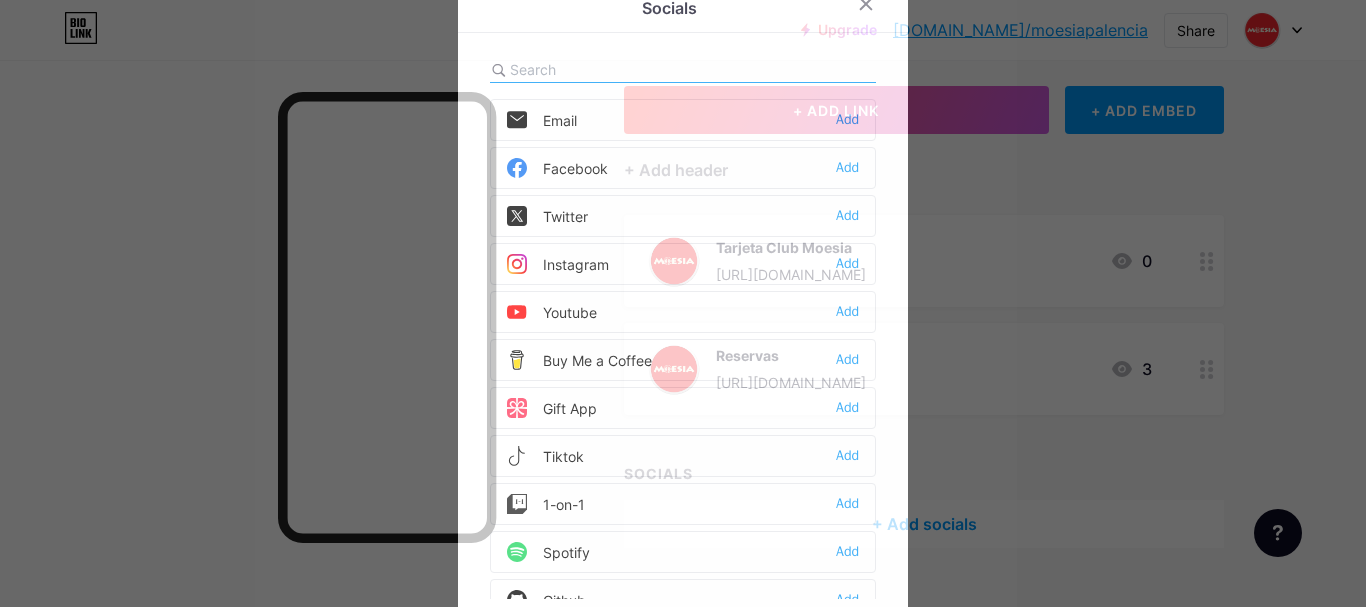 click on "Instagram
Add" at bounding box center [683, 264] 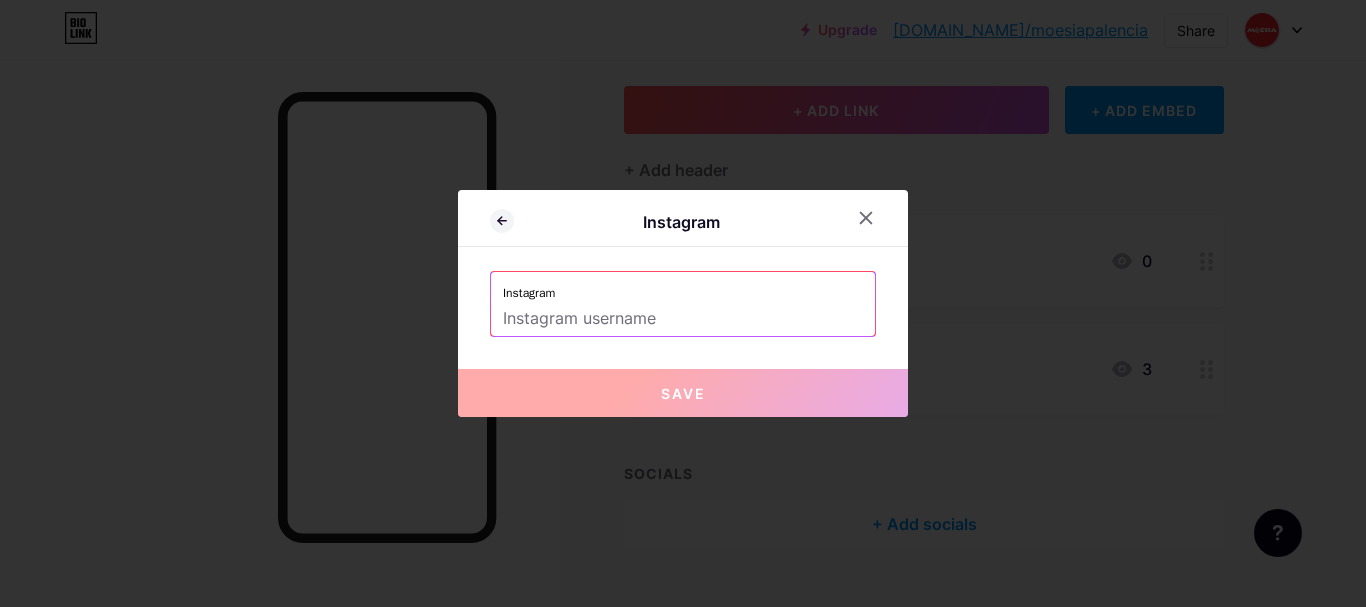 click at bounding box center (683, 319) 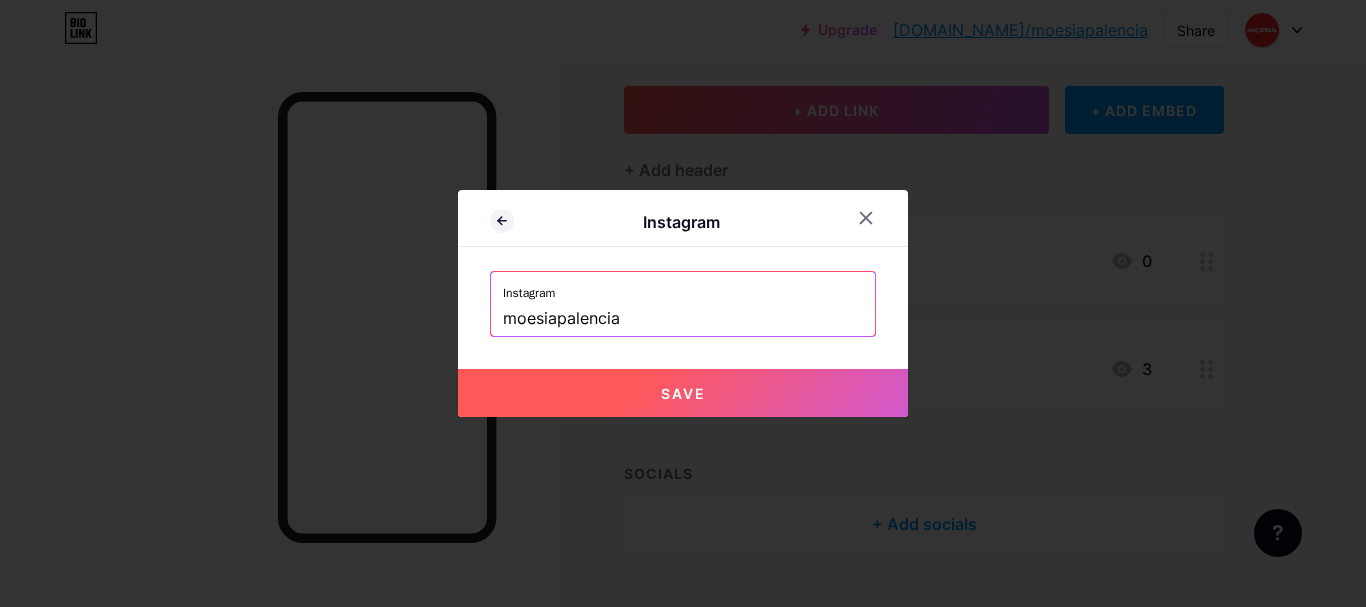click on "Save" at bounding box center [683, 393] 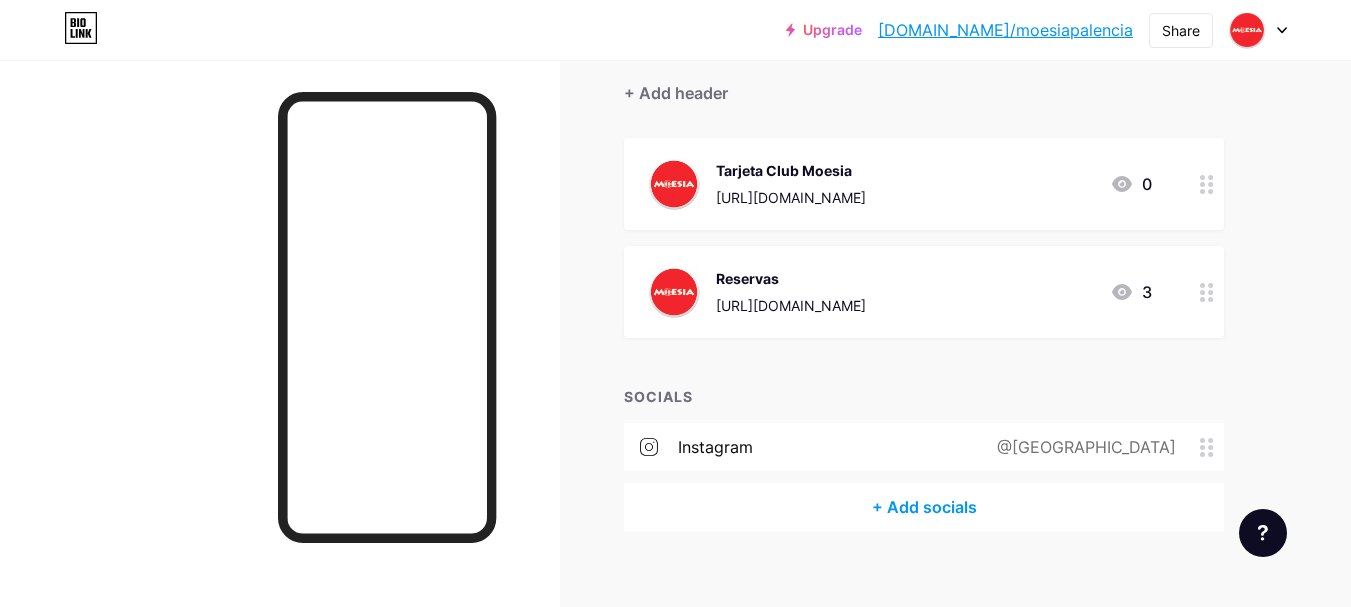 scroll, scrollTop: 200, scrollLeft: 0, axis: vertical 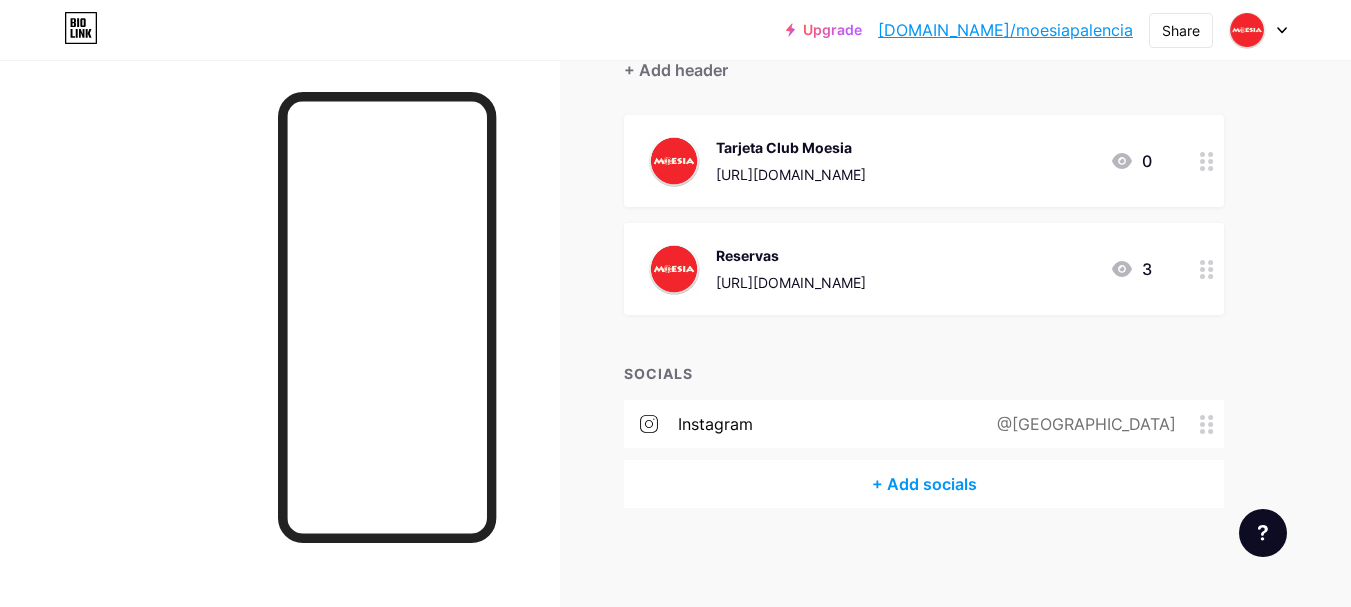 click on "+ Add socials" at bounding box center [924, 484] 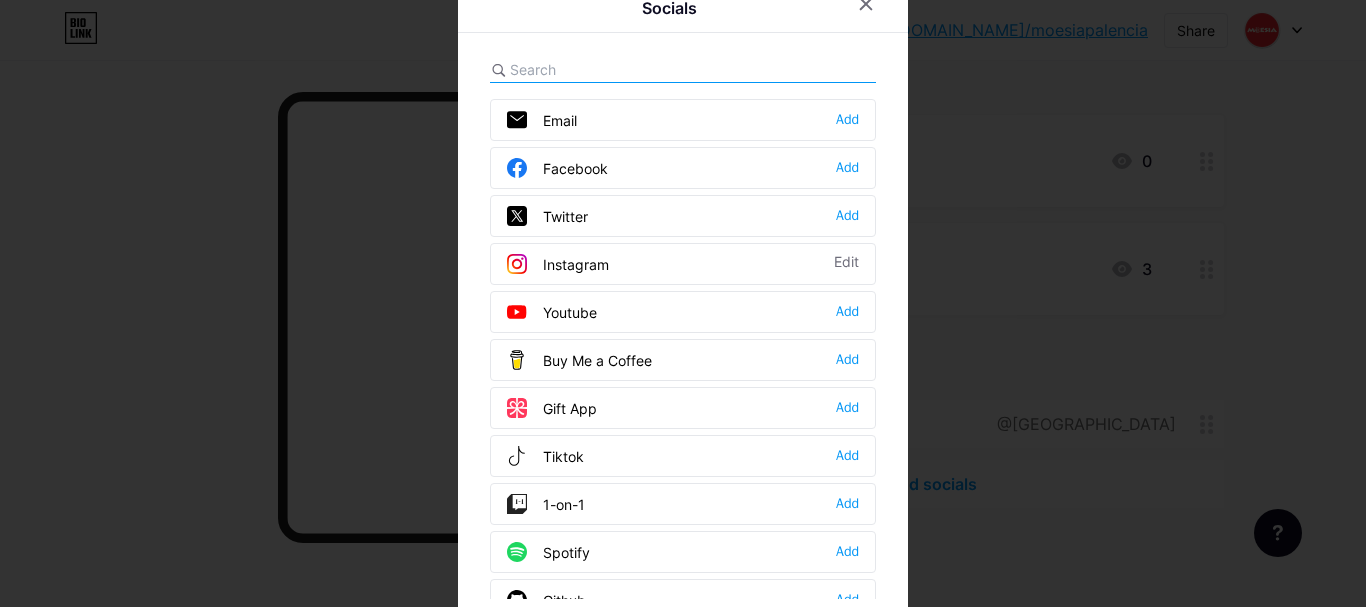 click on "Facebook" at bounding box center (557, 168) 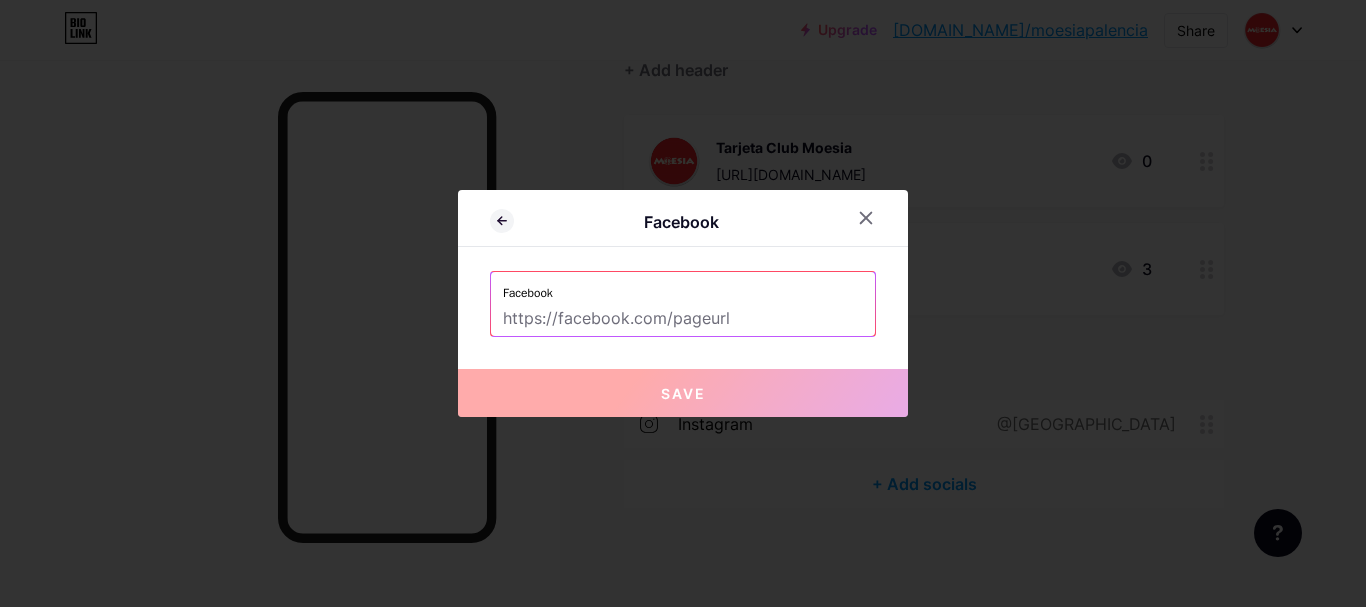 click at bounding box center (683, 319) 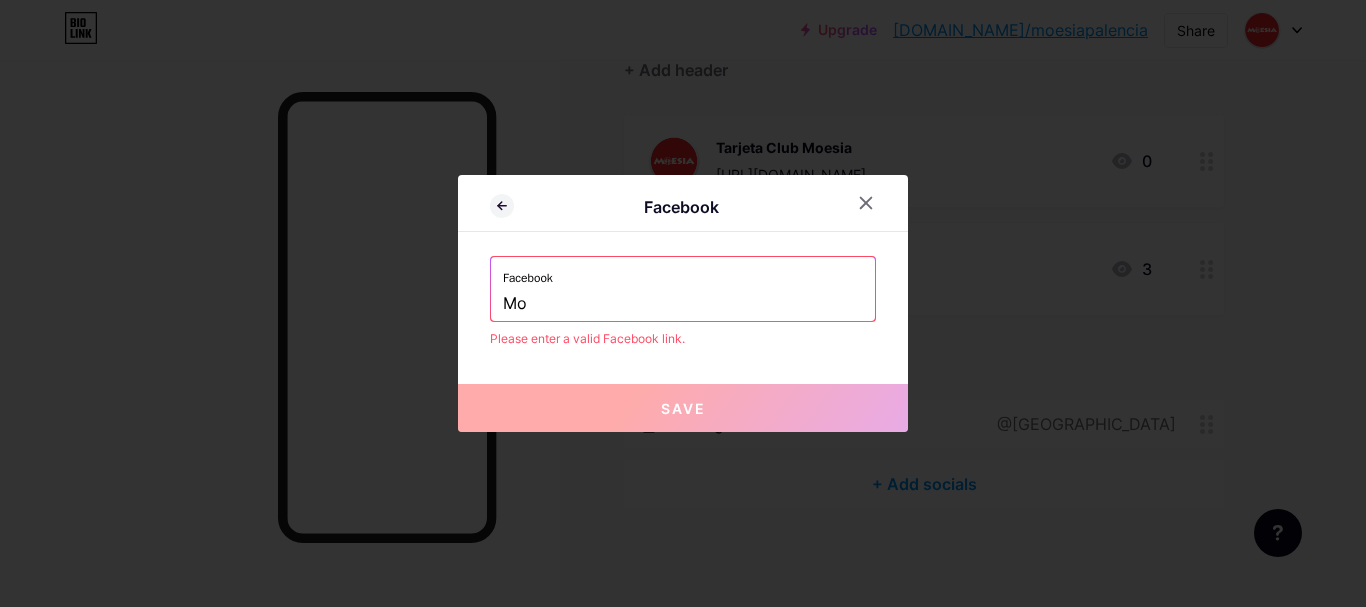 type on "M" 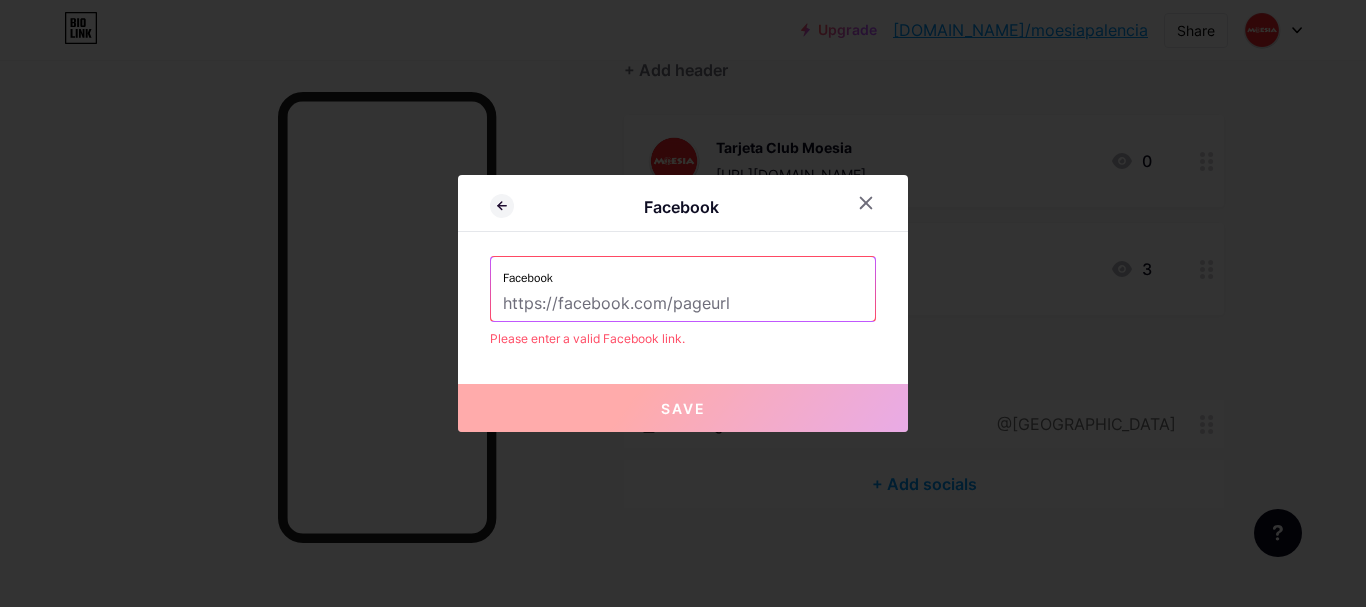 drag, startPoint x: 655, startPoint y: 305, endPoint x: 518, endPoint y: 305, distance: 137 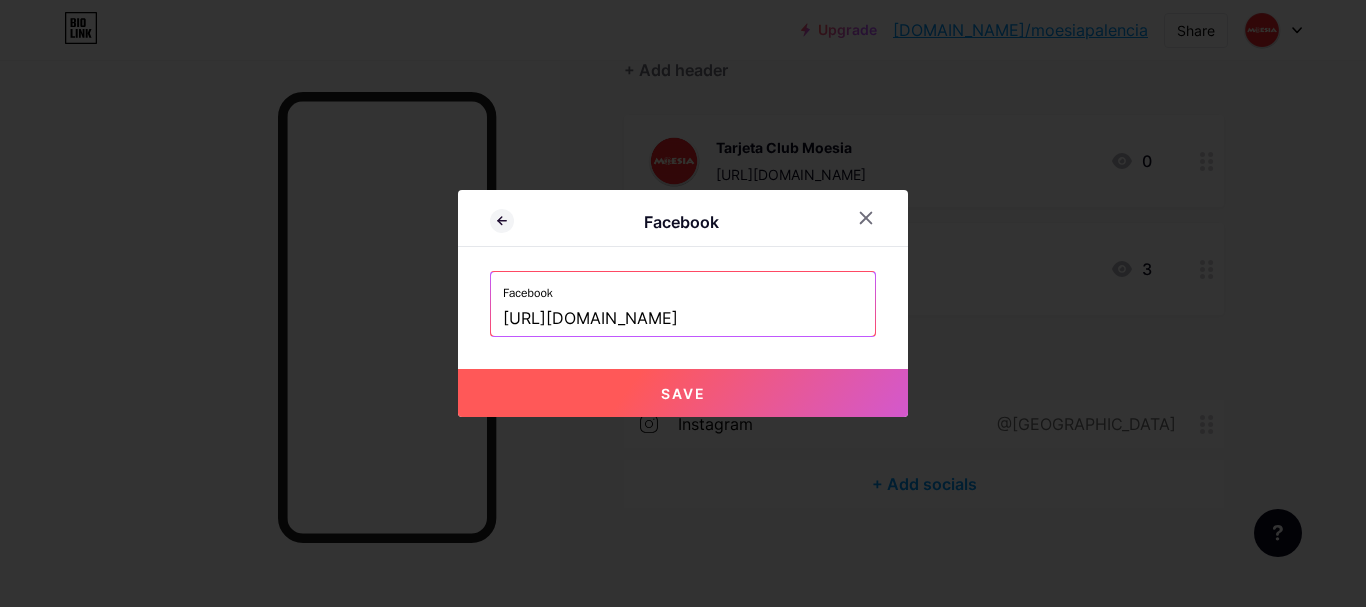 type on "[URL][DOMAIN_NAME]" 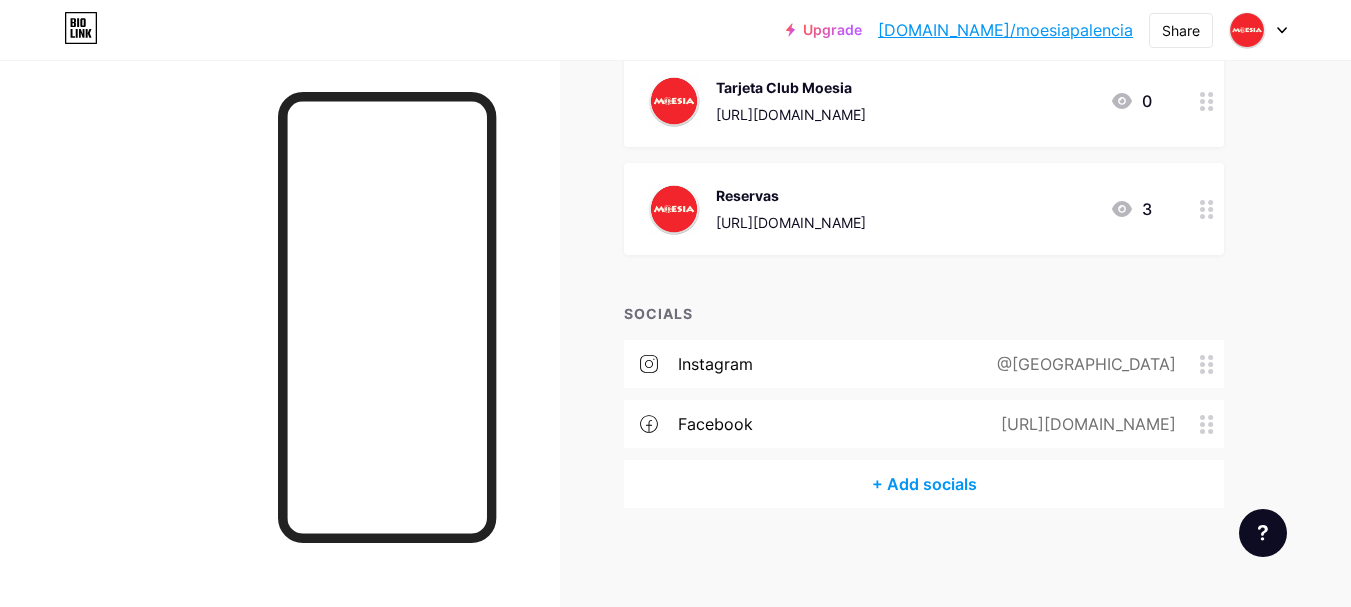 scroll, scrollTop: 0, scrollLeft: 0, axis: both 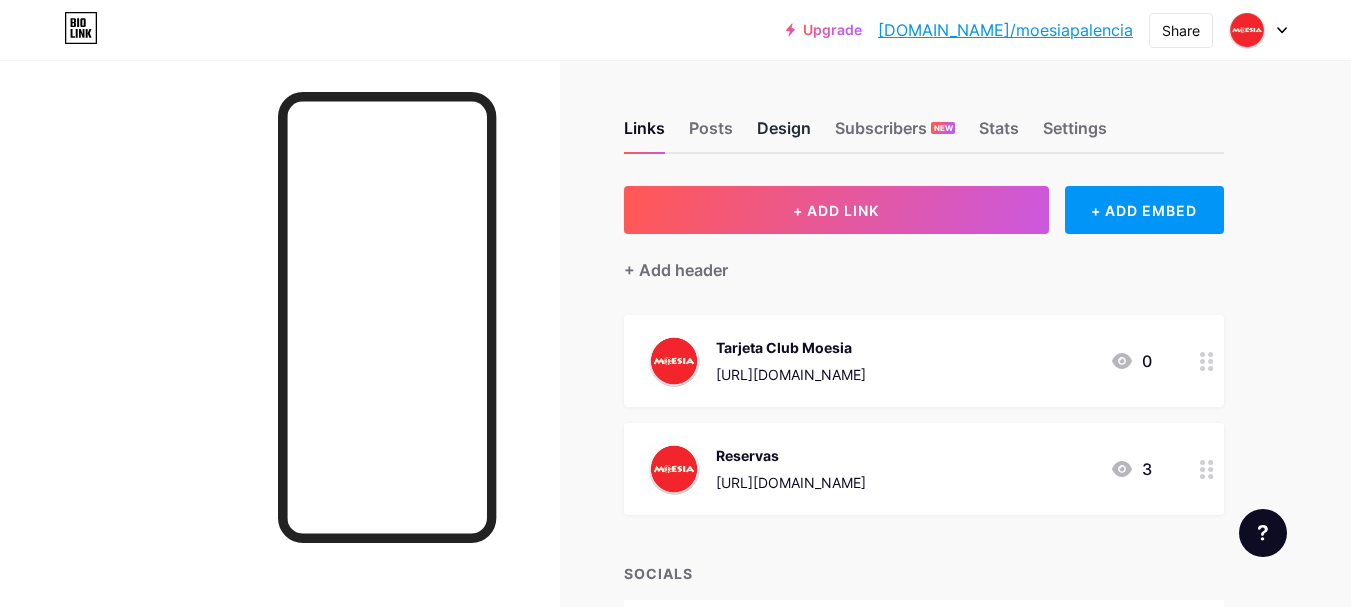 click on "Design" at bounding box center [784, 134] 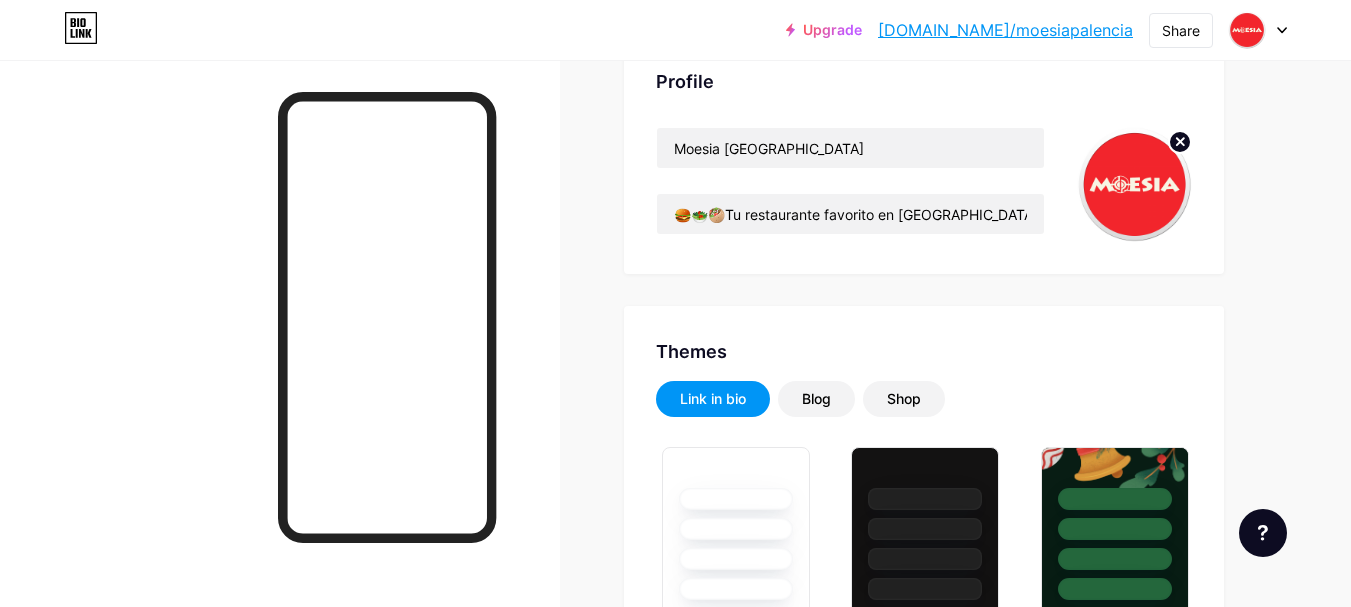 scroll, scrollTop: 0, scrollLeft: 0, axis: both 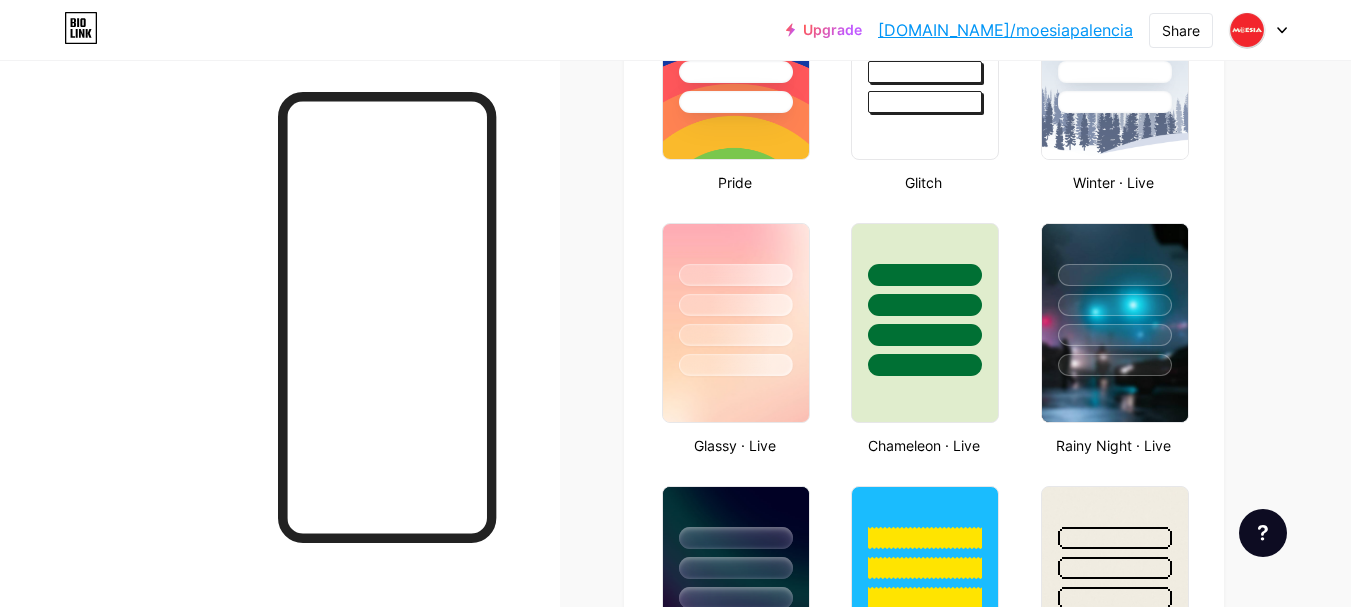 type on "#f2eeee" 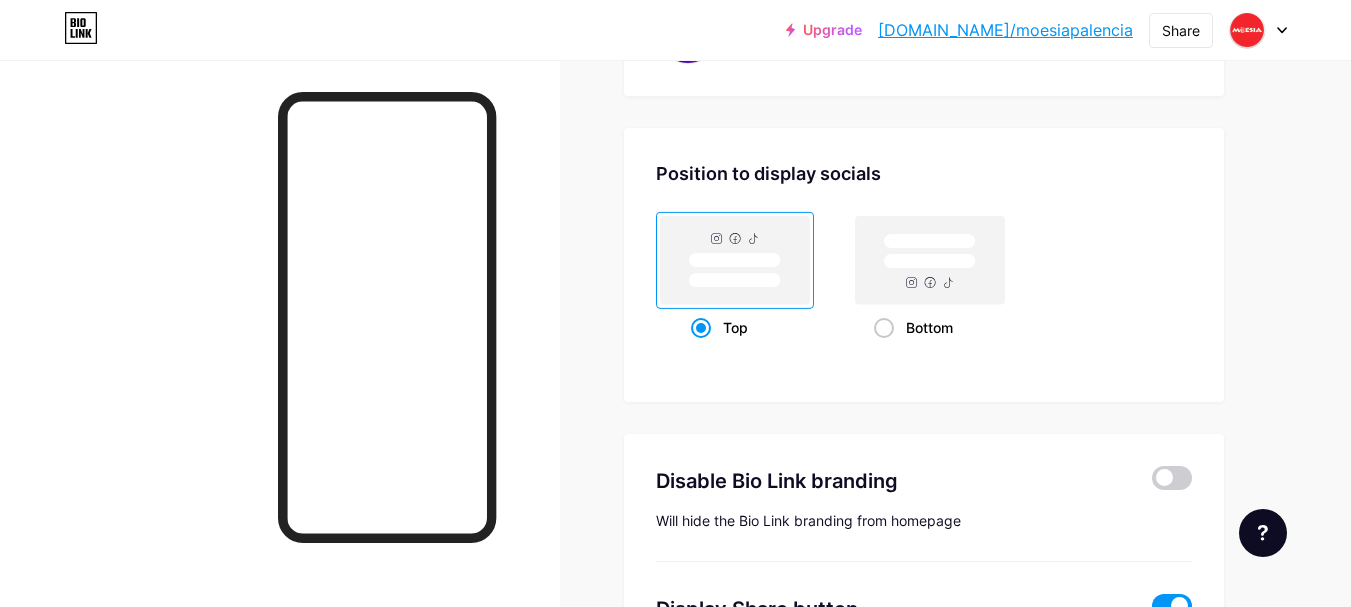 scroll, scrollTop: 3900, scrollLeft: 0, axis: vertical 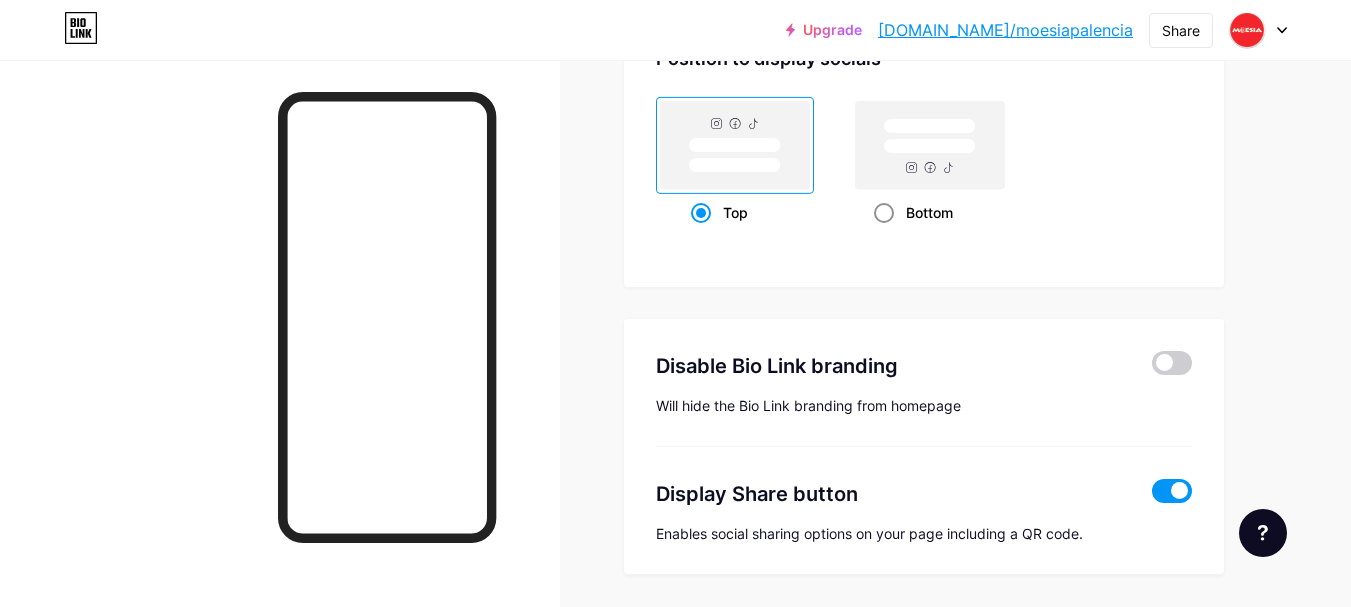 click 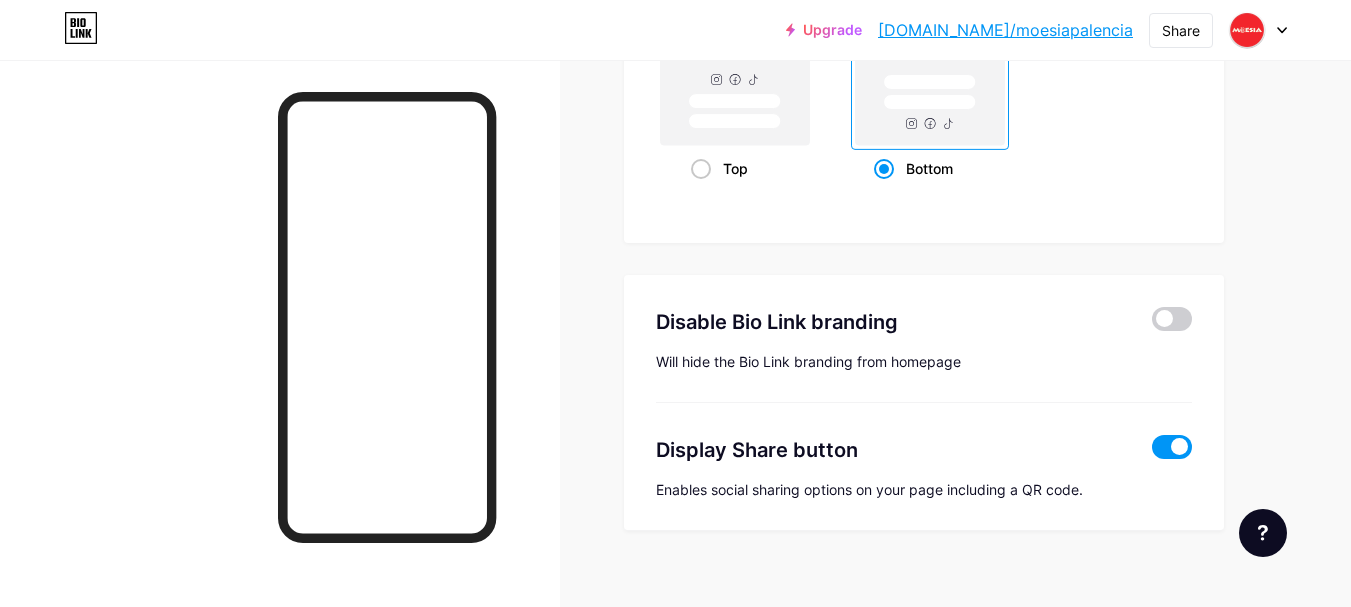 scroll, scrollTop: 3968, scrollLeft: 0, axis: vertical 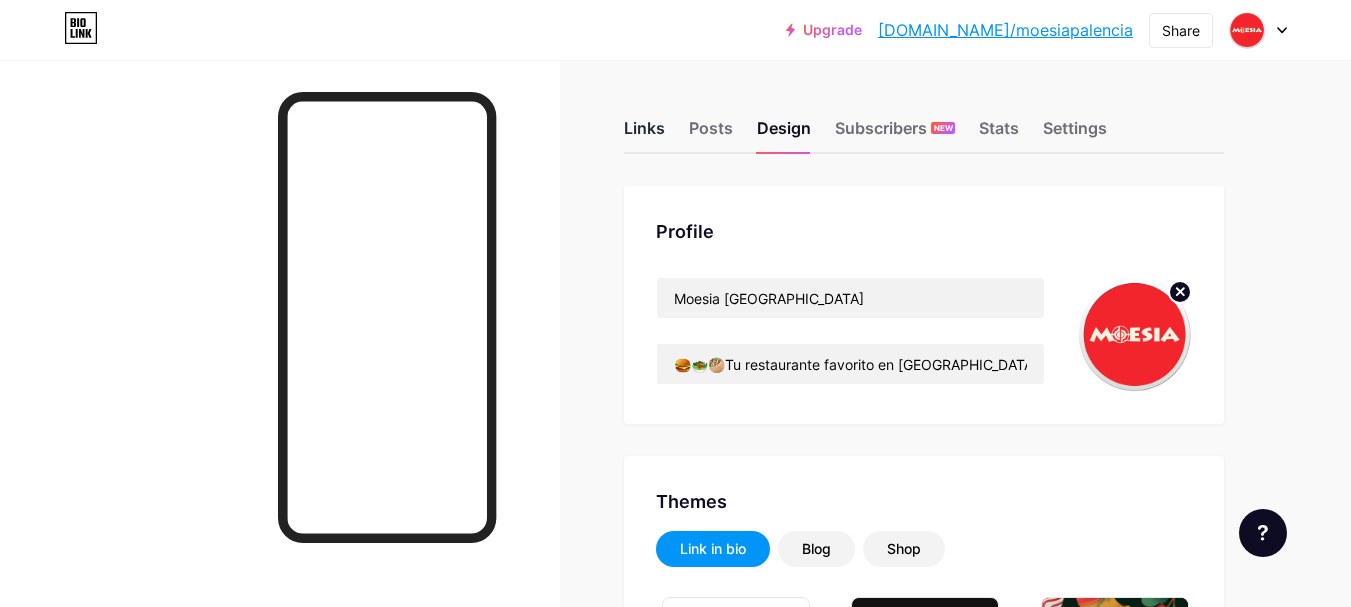 click on "Links" at bounding box center [644, 134] 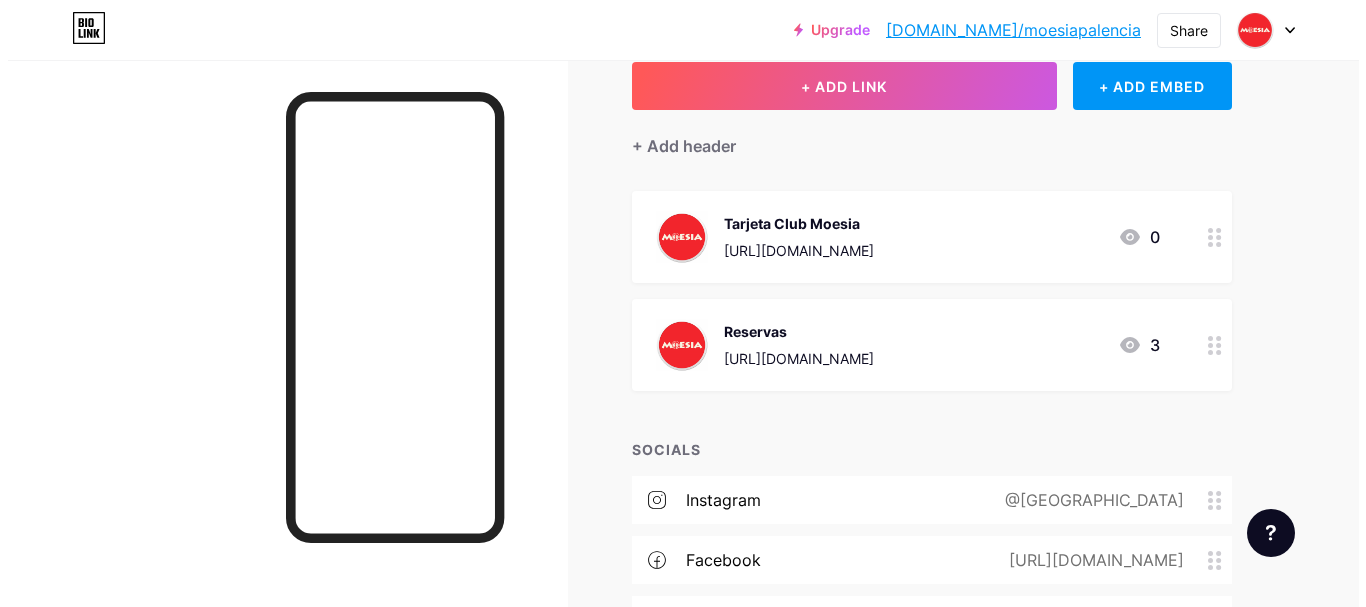 scroll, scrollTop: 260, scrollLeft: 0, axis: vertical 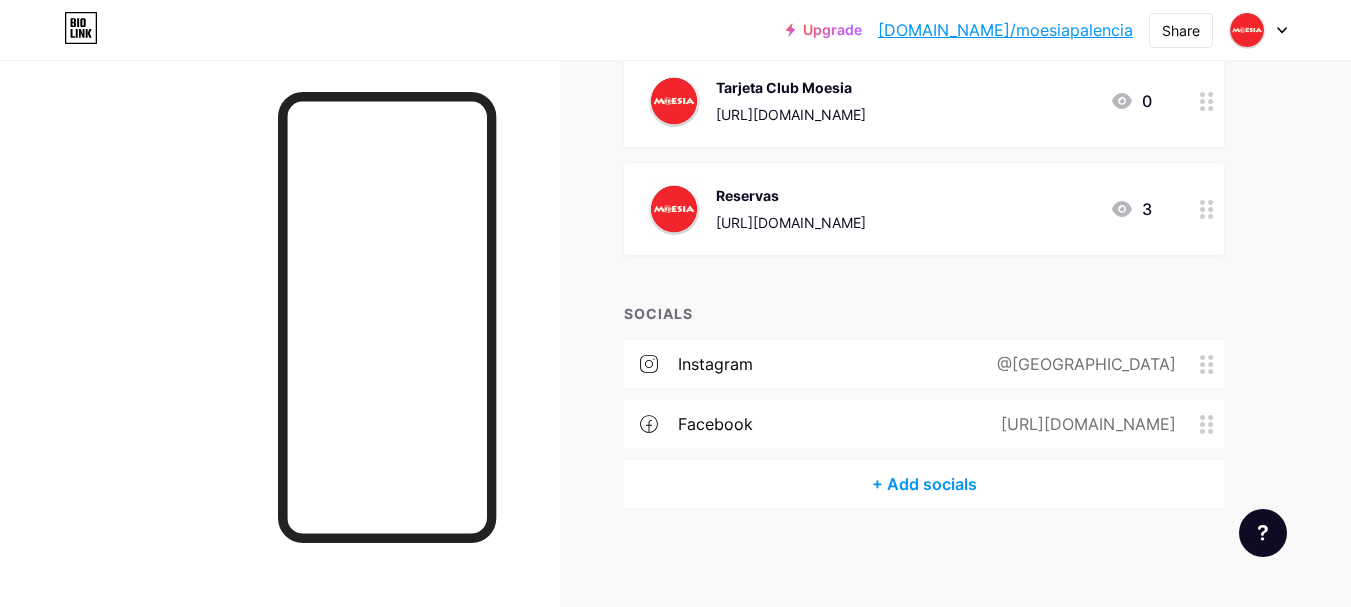 click on "+ Add socials" at bounding box center (924, 484) 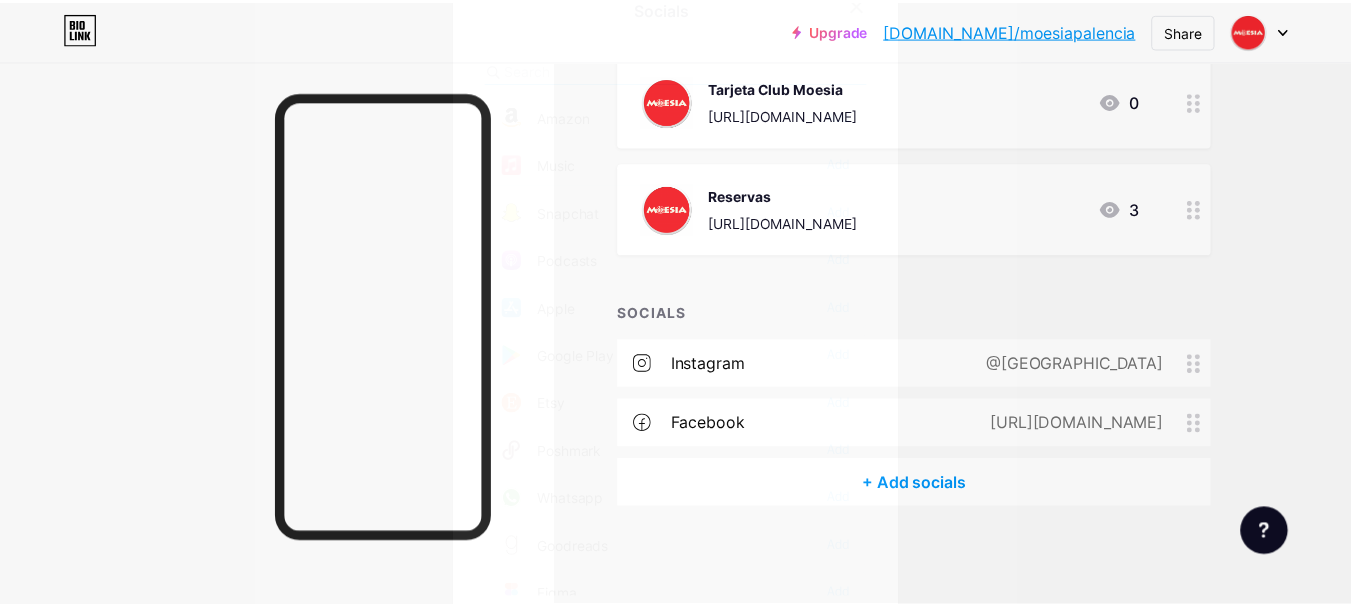 scroll, scrollTop: 1500, scrollLeft: 0, axis: vertical 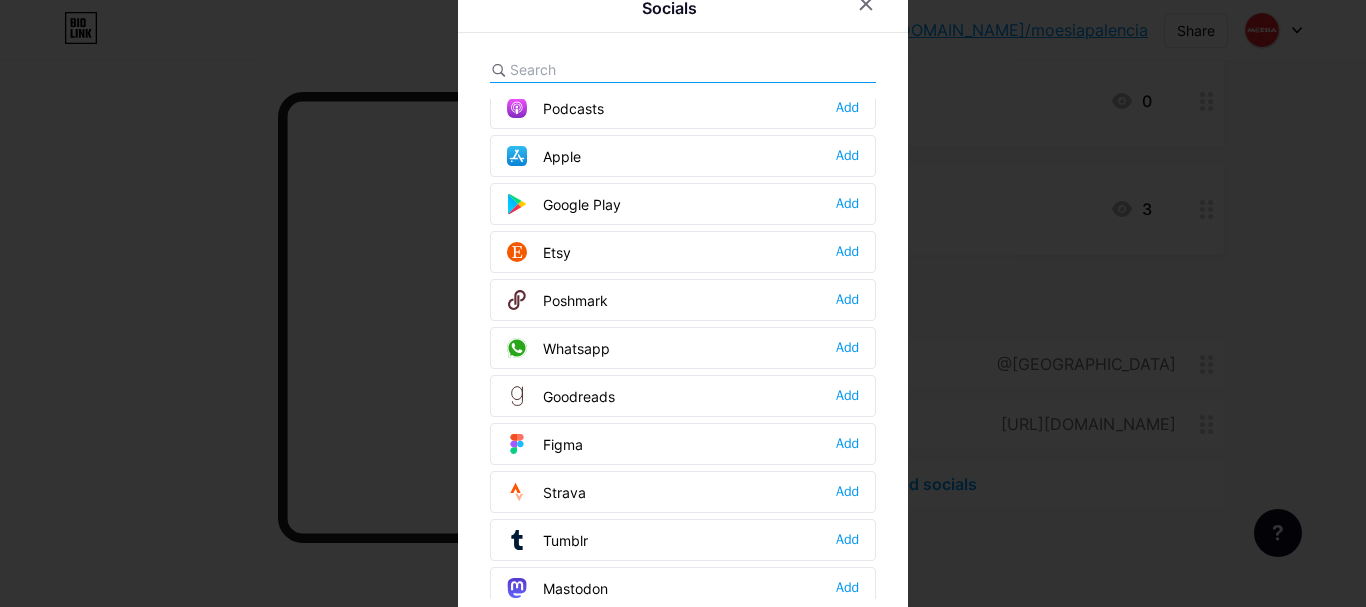 click on "Whatsapp
Add" at bounding box center (683, 348) 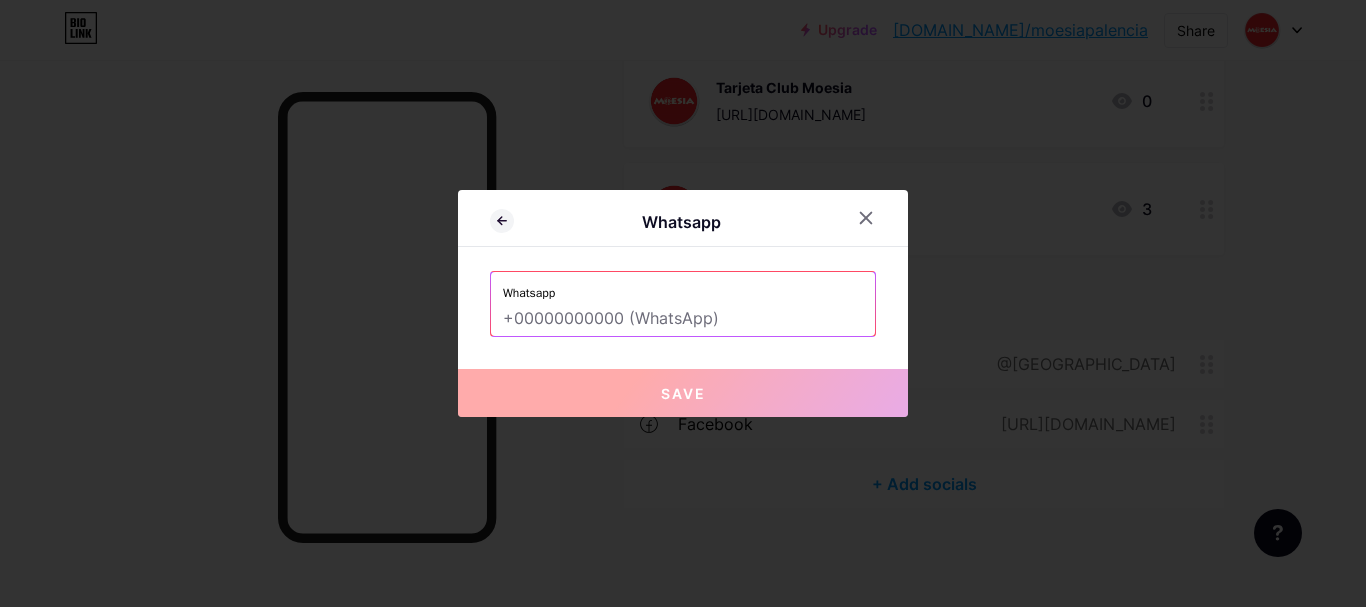 click at bounding box center [683, 319] 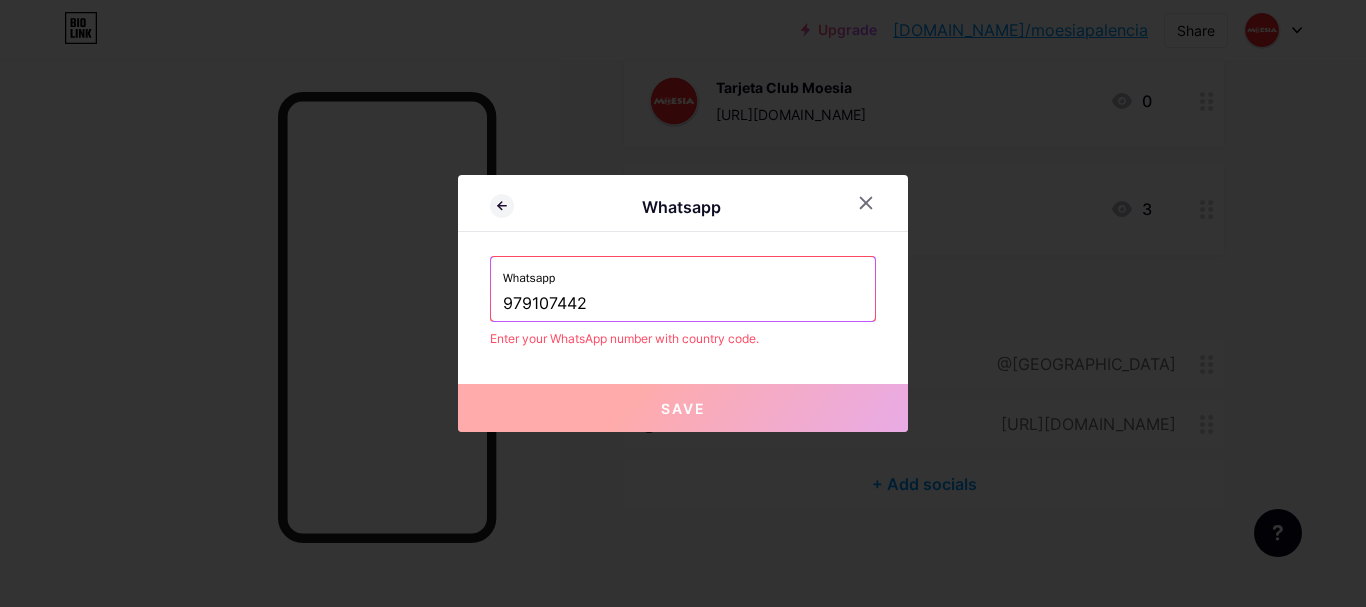 click on "979107442" at bounding box center [683, 304] 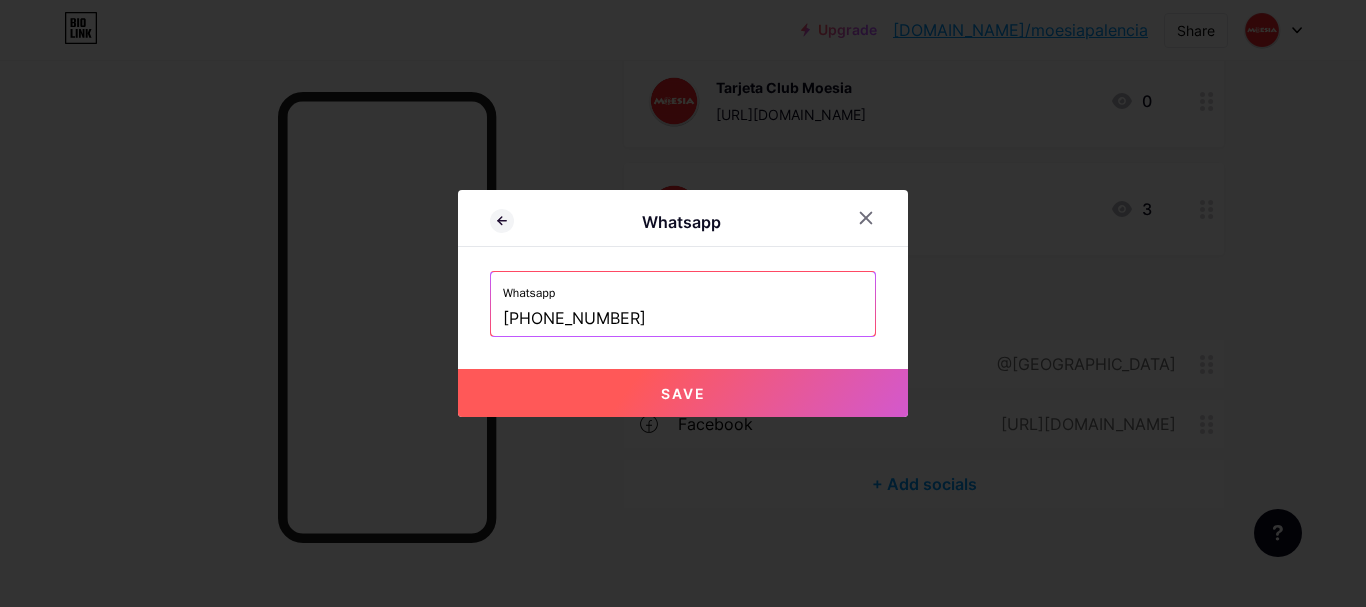 click on "Save" at bounding box center (683, 393) 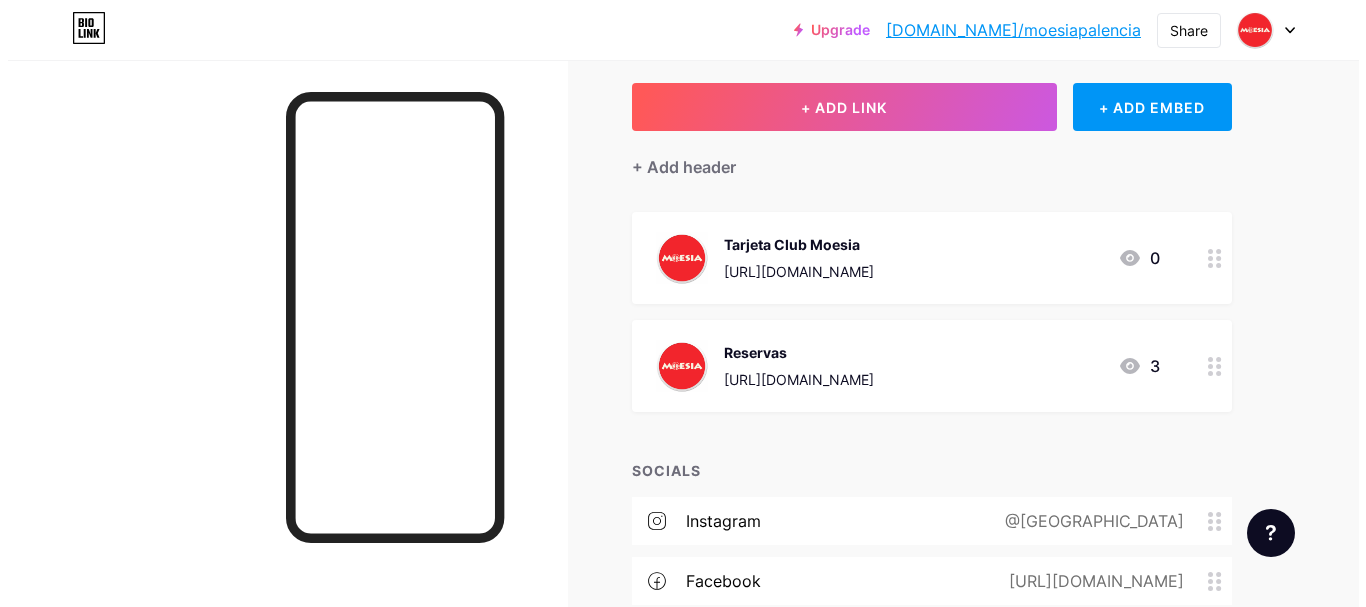 scroll, scrollTop: 0, scrollLeft: 0, axis: both 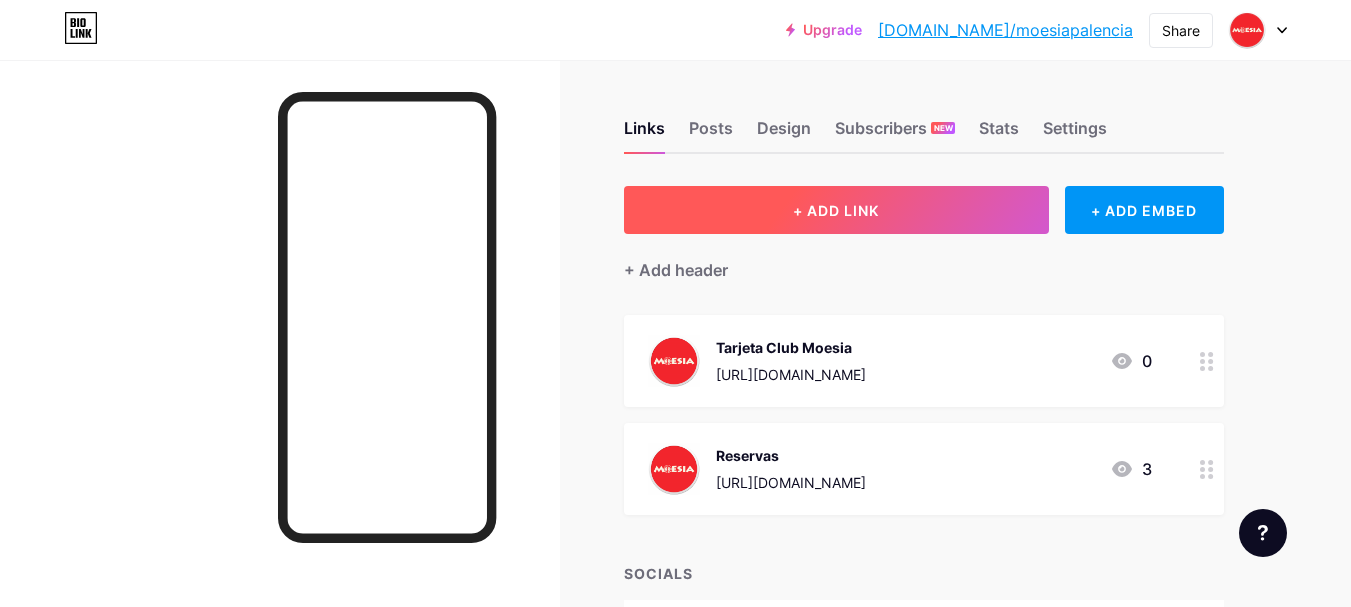 click on "+ ADD LINK" at bounding box center [836, 210] 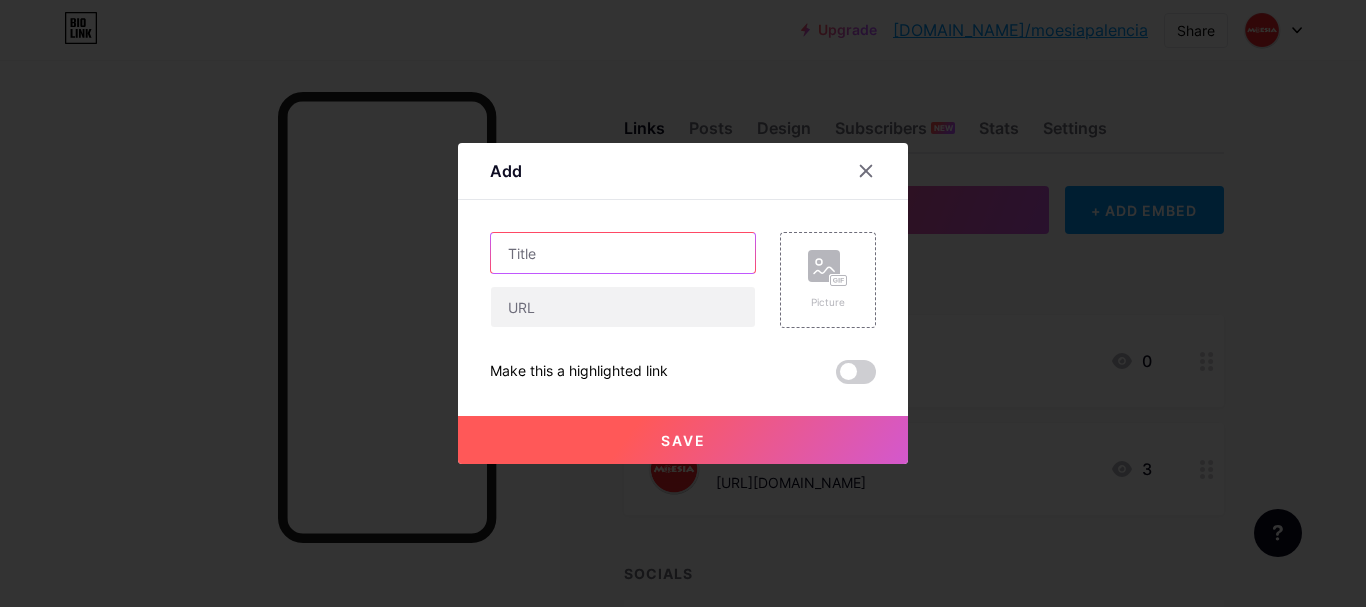 click at bounding box center (623, 253) 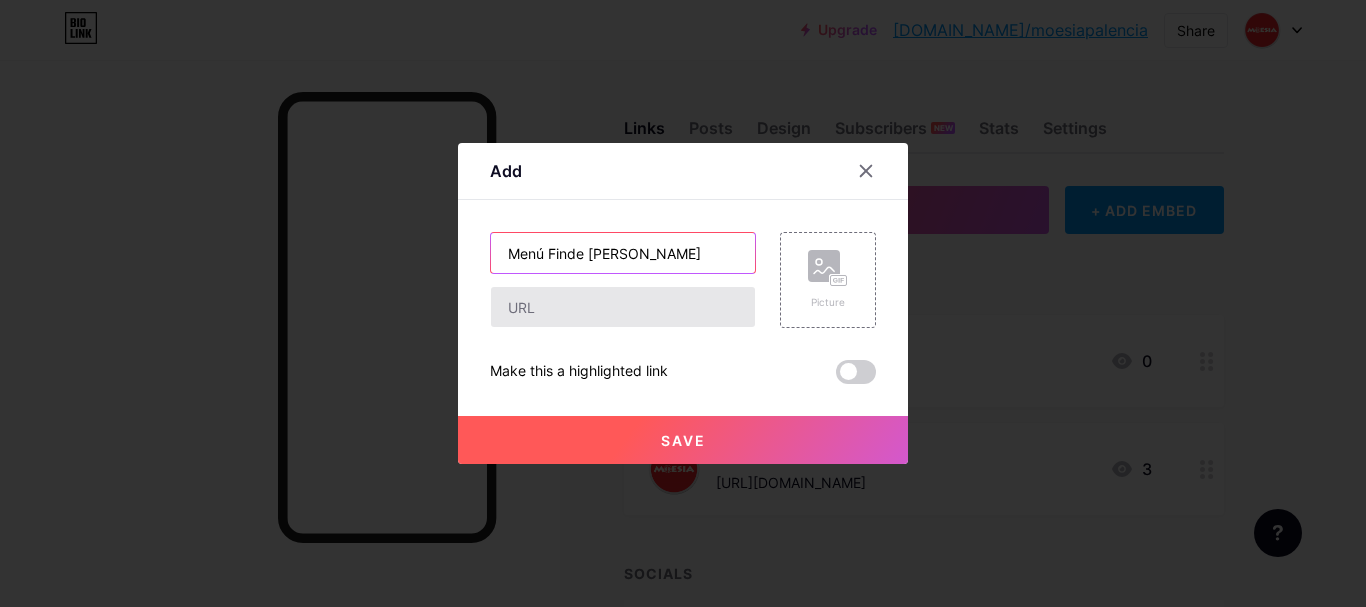 type on "Menú Finde Julio" 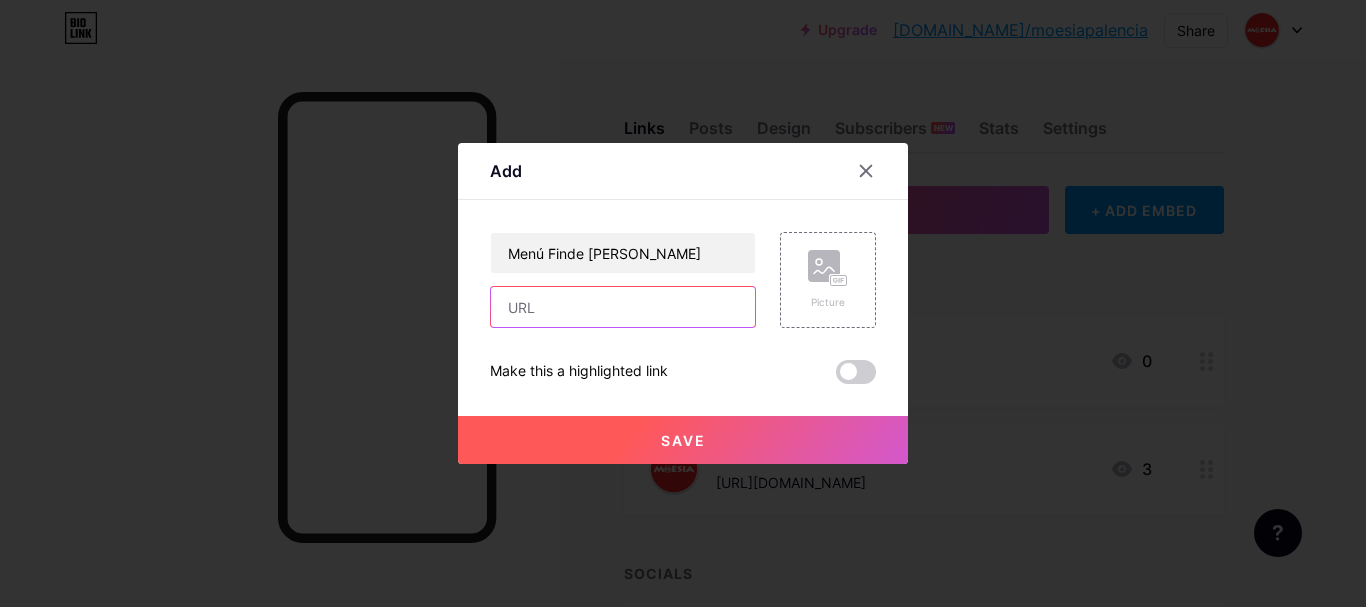 click at bounding box center (623, 307) 